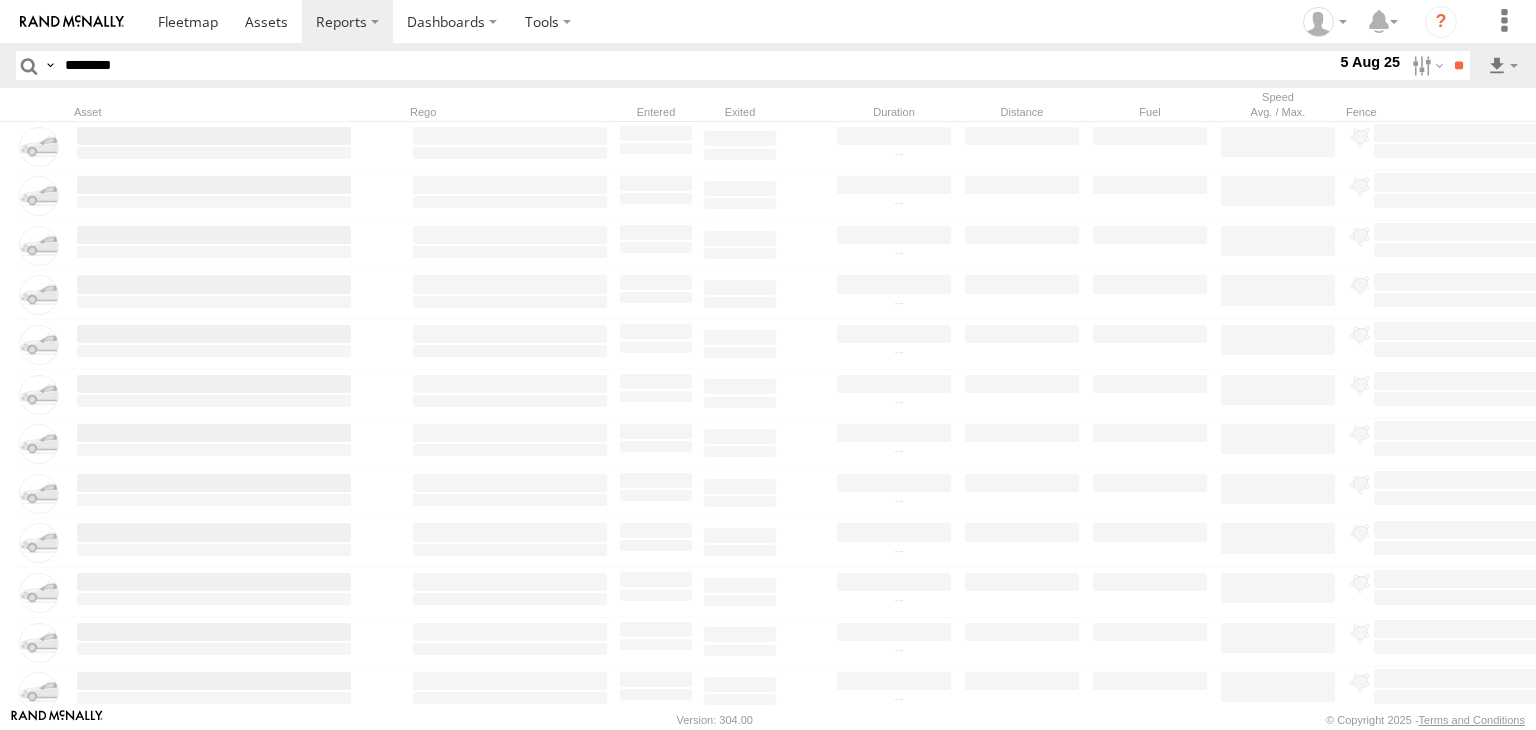 scroll, scrollTop: 0, scrollLeft: 0, axis: both 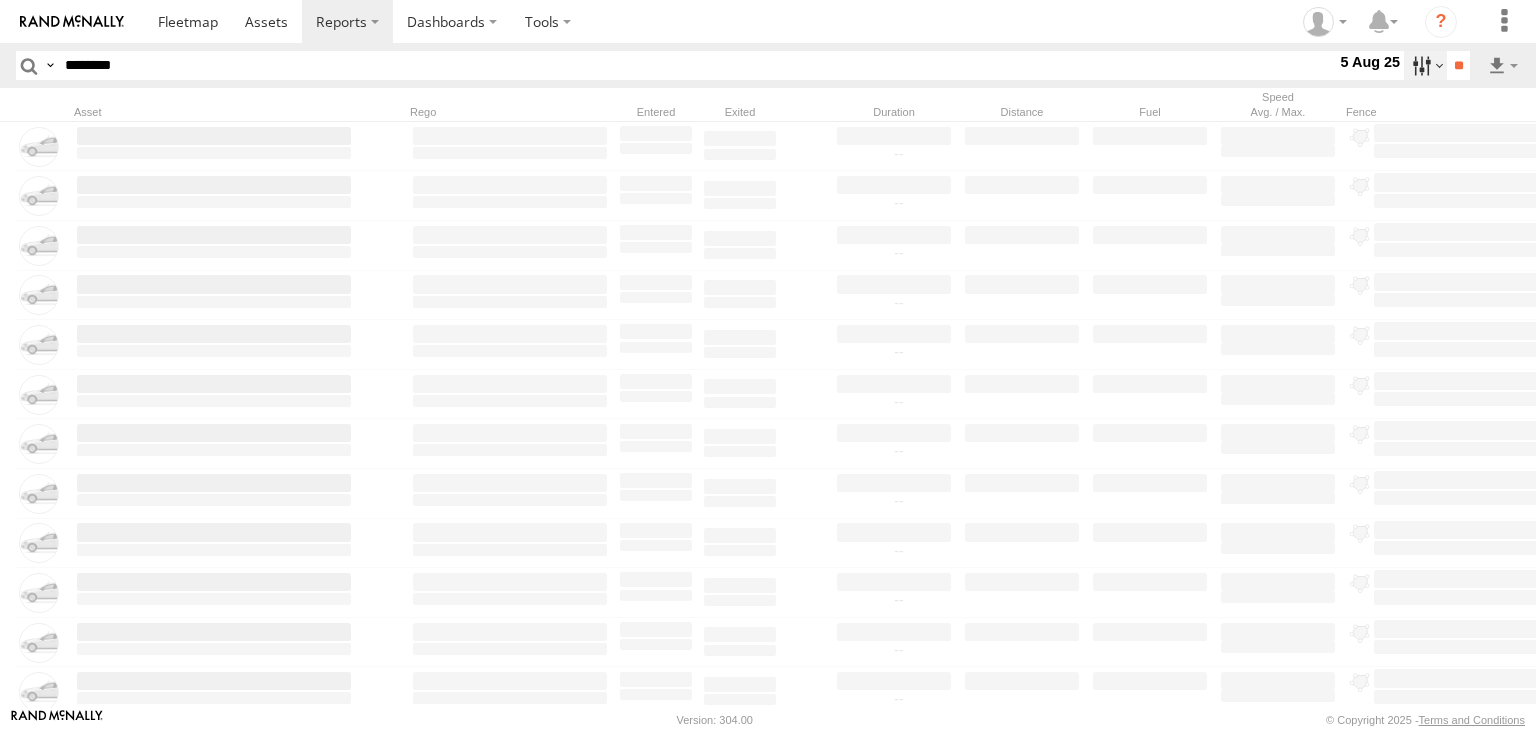 click at bounding box center [1425, 65] 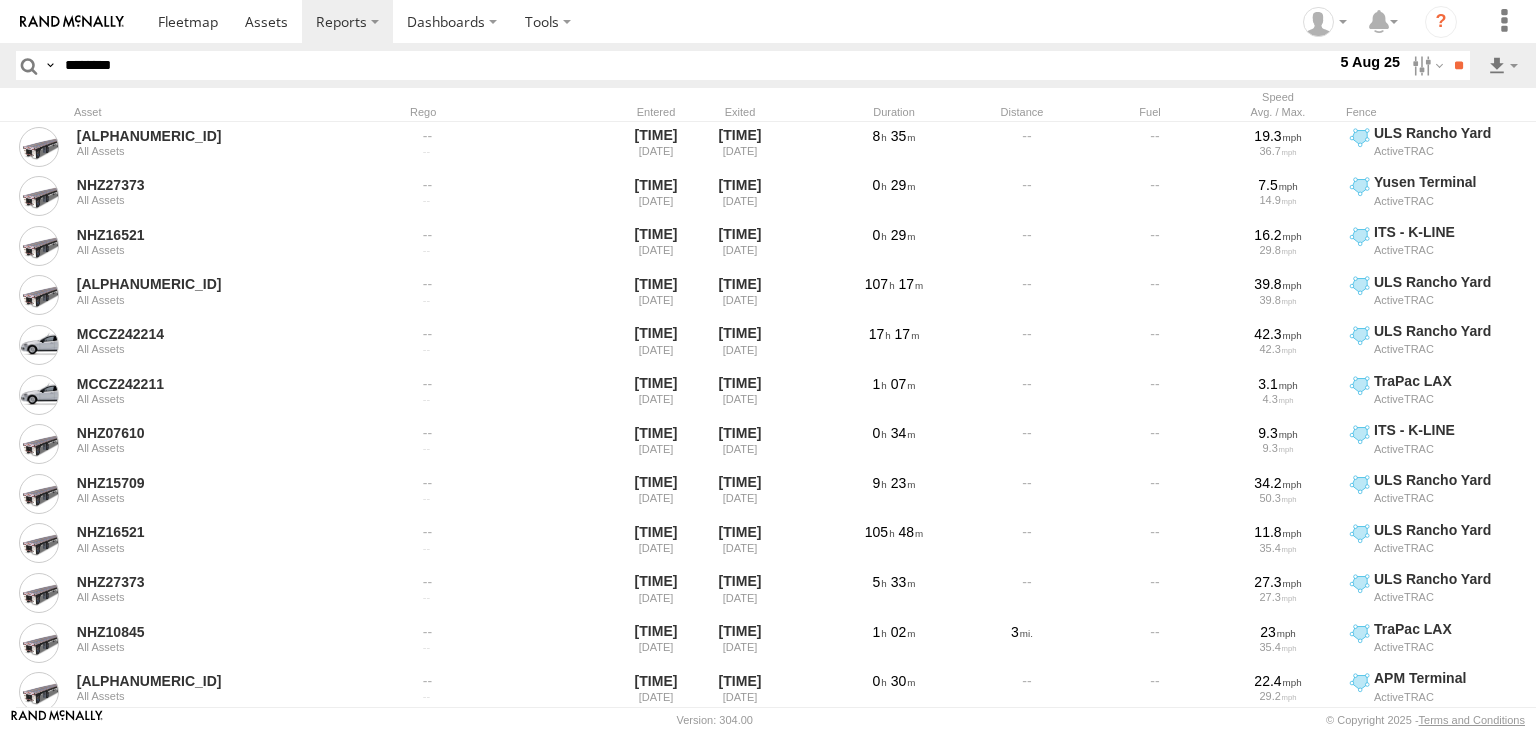 click at bounding box center [0, 0] 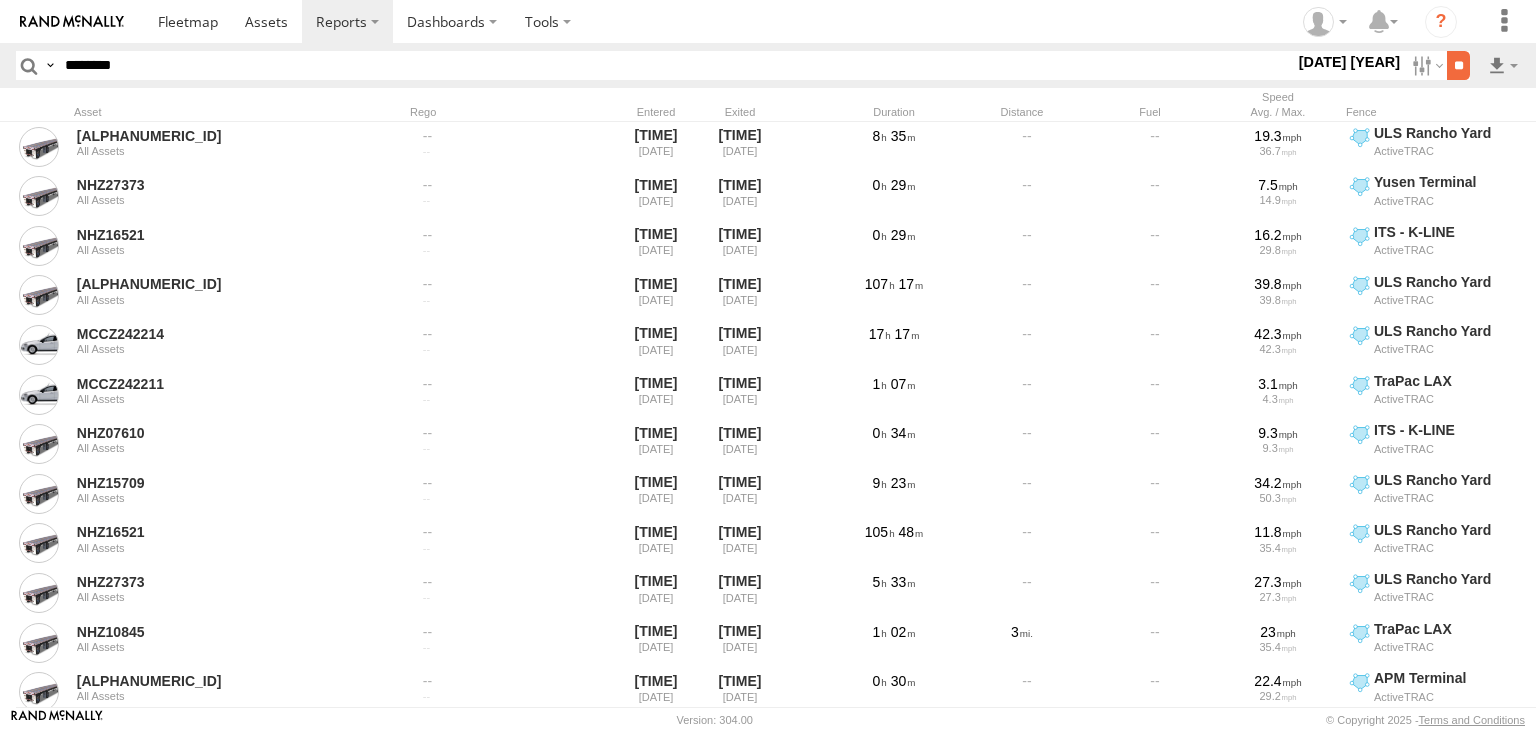 click on "**" at bounding box center [1458, 65] 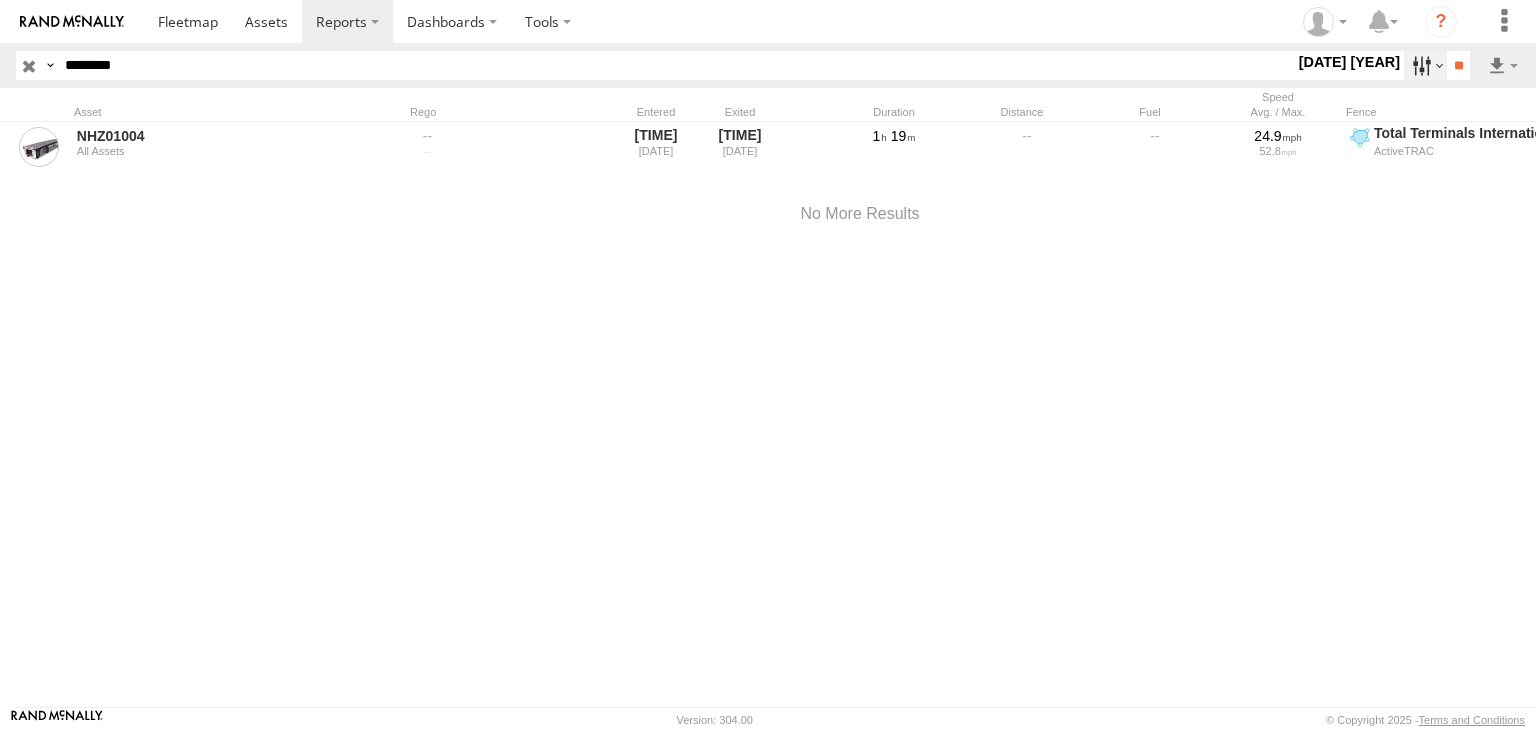 click at bounding box center [1425, 65] 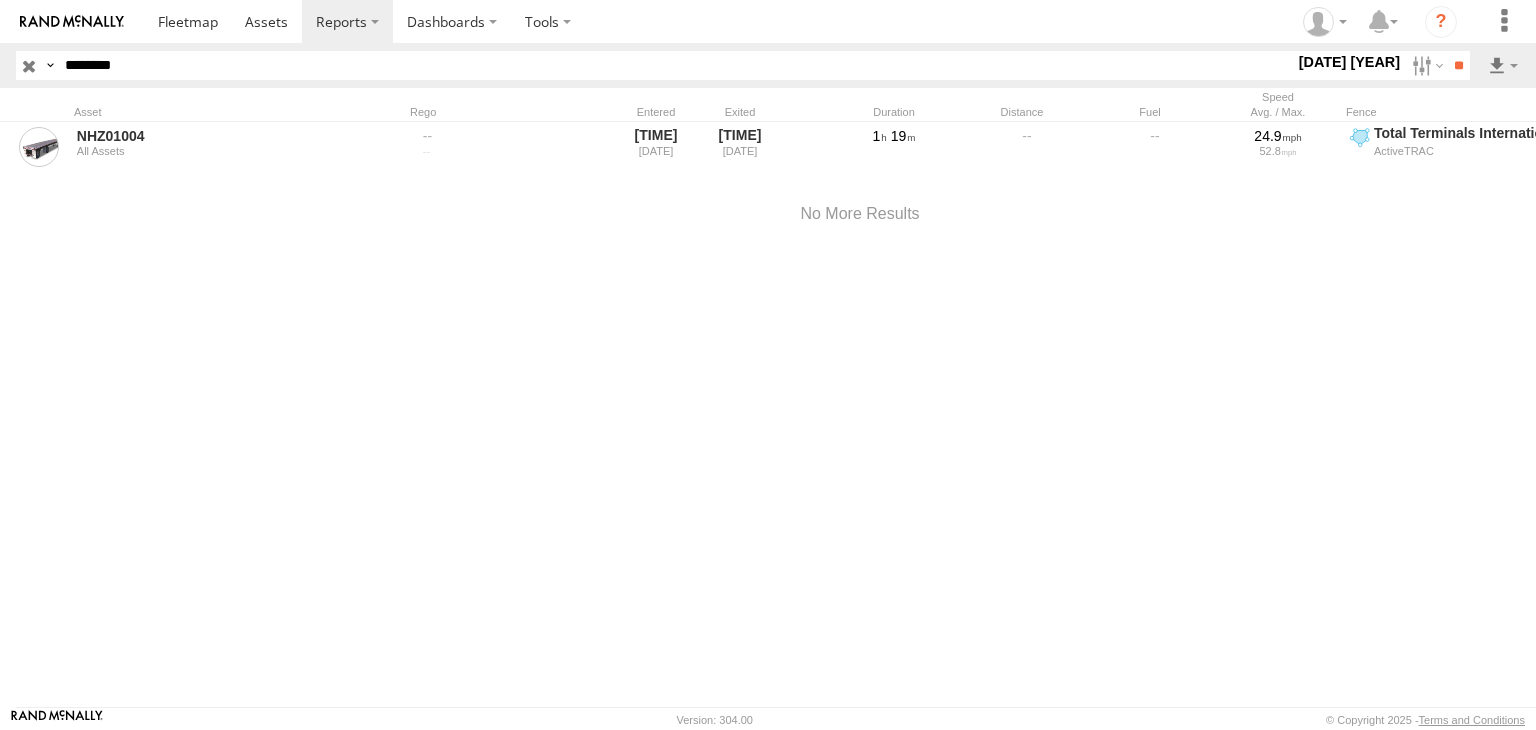 click at bounding box center (0, 0) 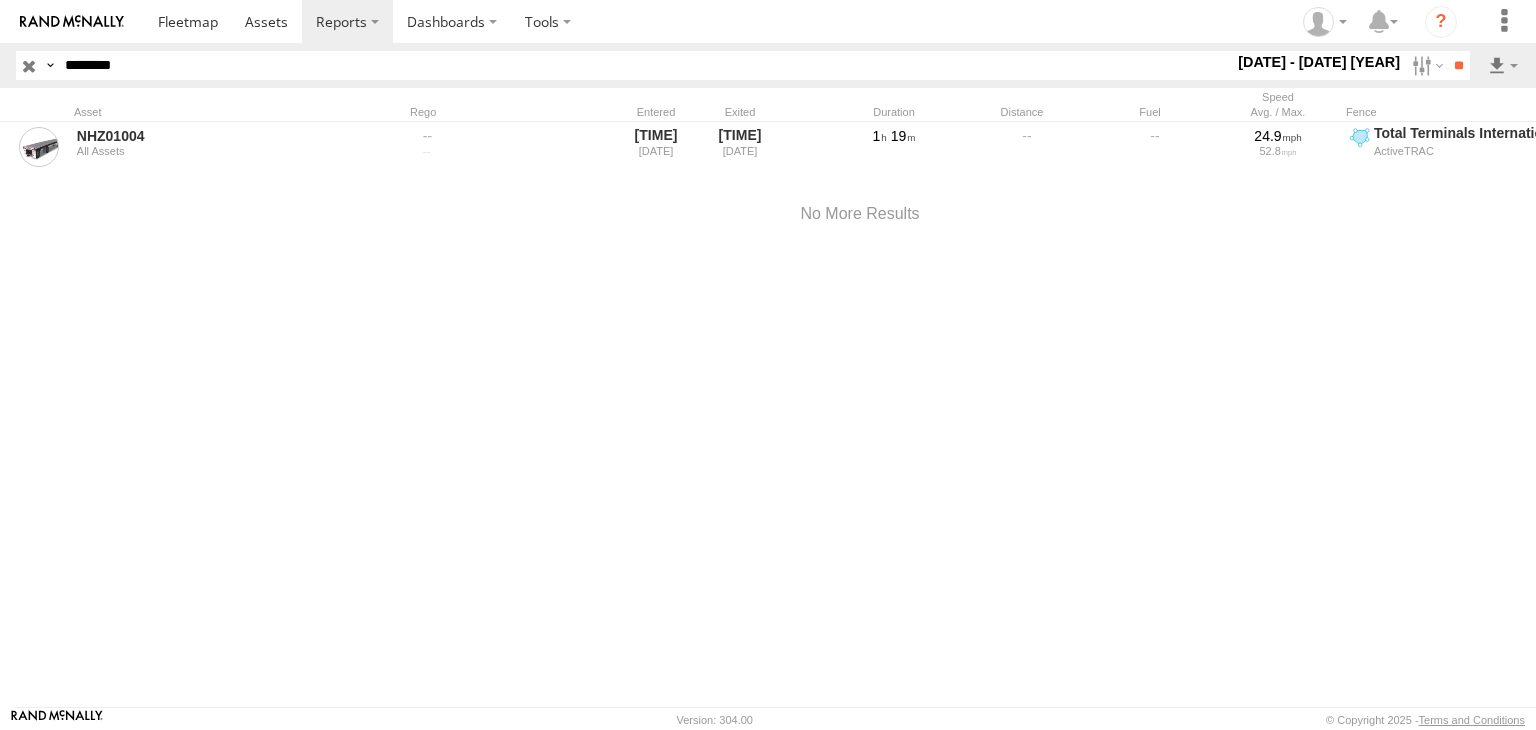 click at bounding box center (0, 0) 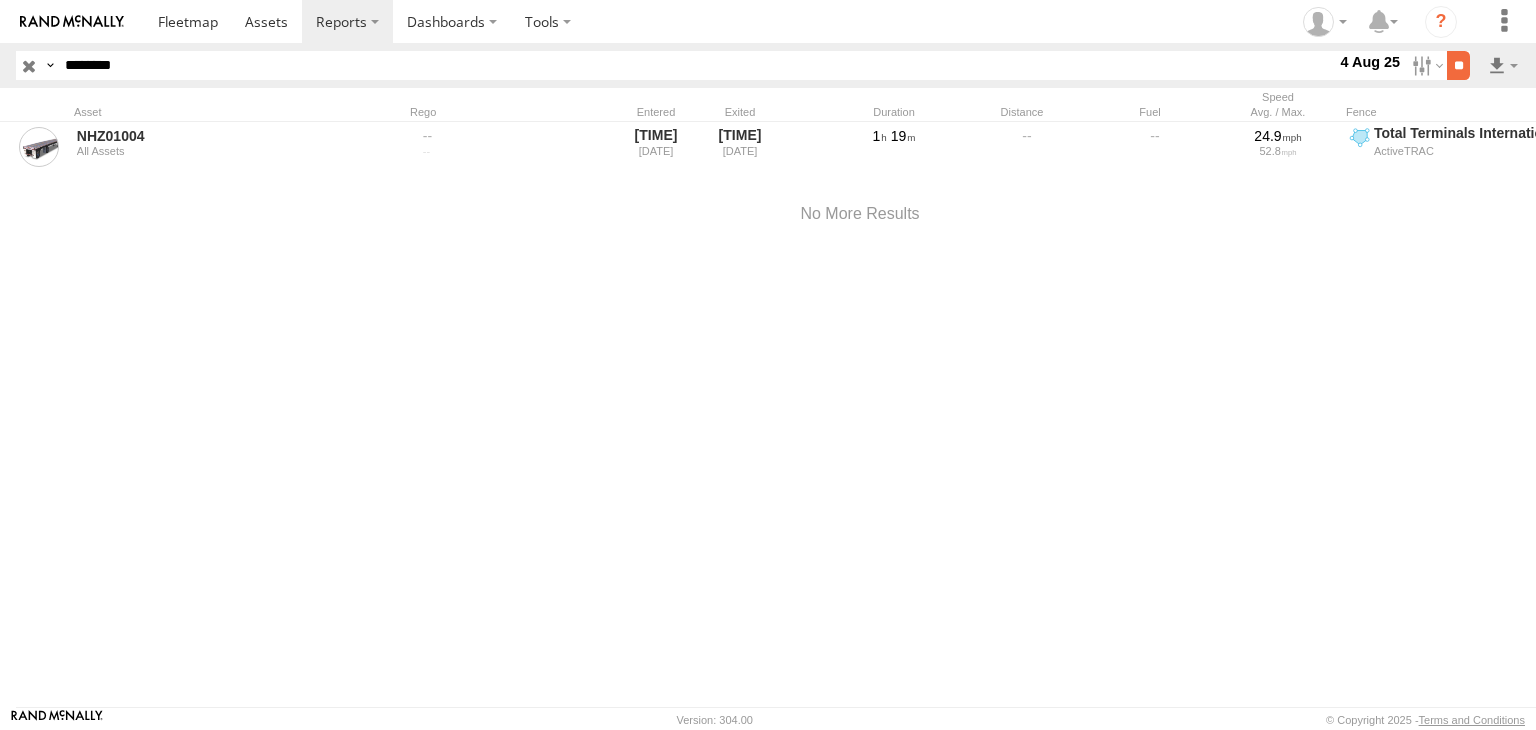 click on "**" at bounding box center (1458, 65) 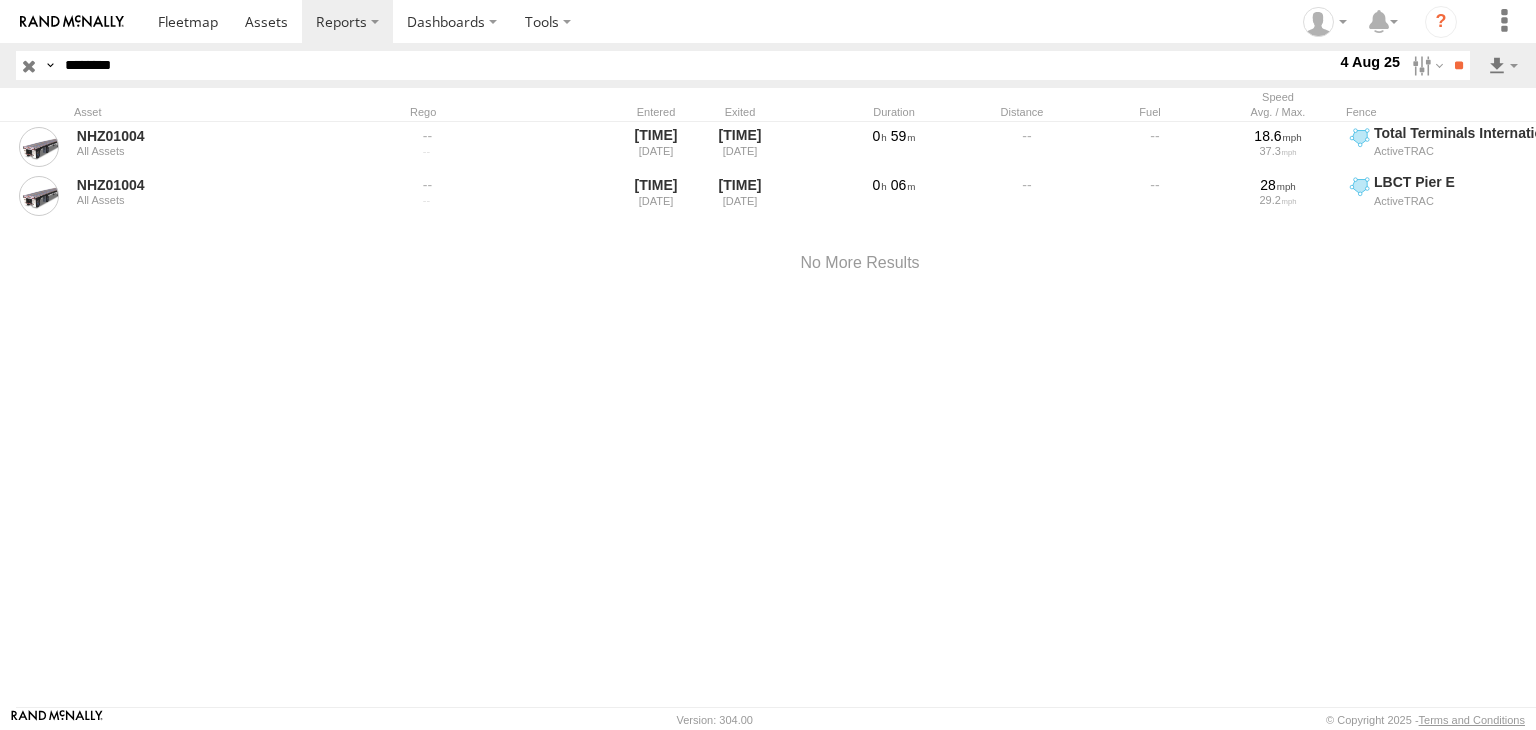 click at bounding box center (29, 65) 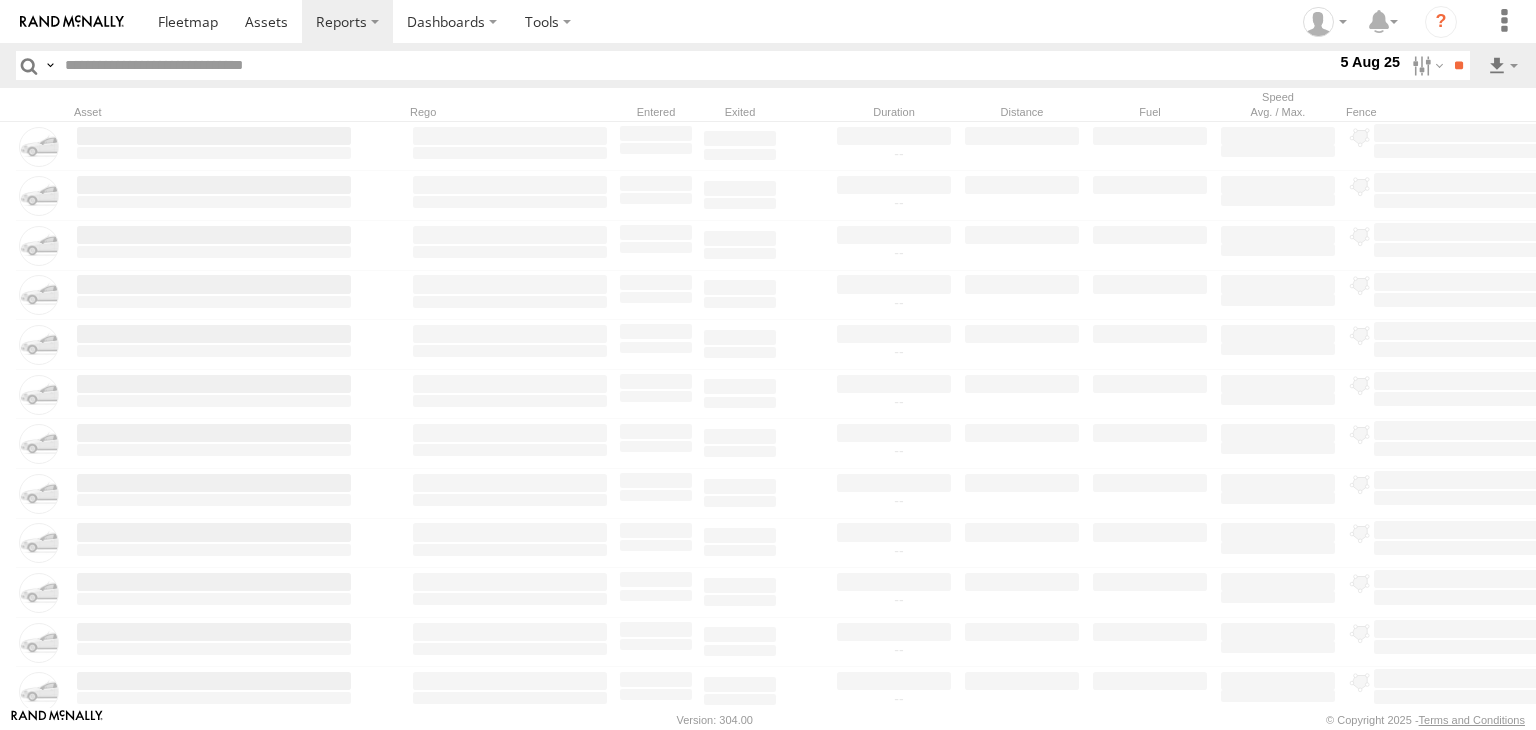 paste on "********" 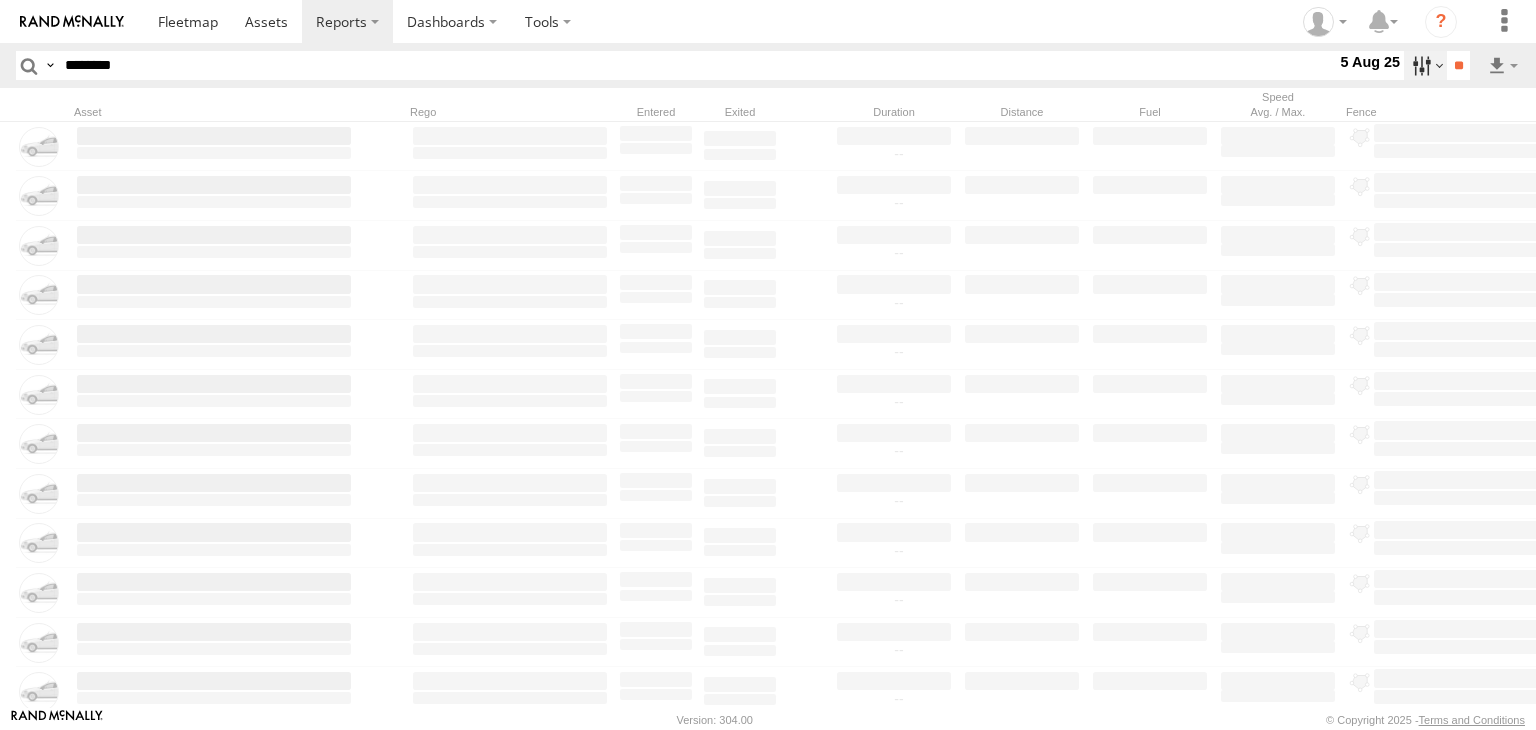 type on "********" 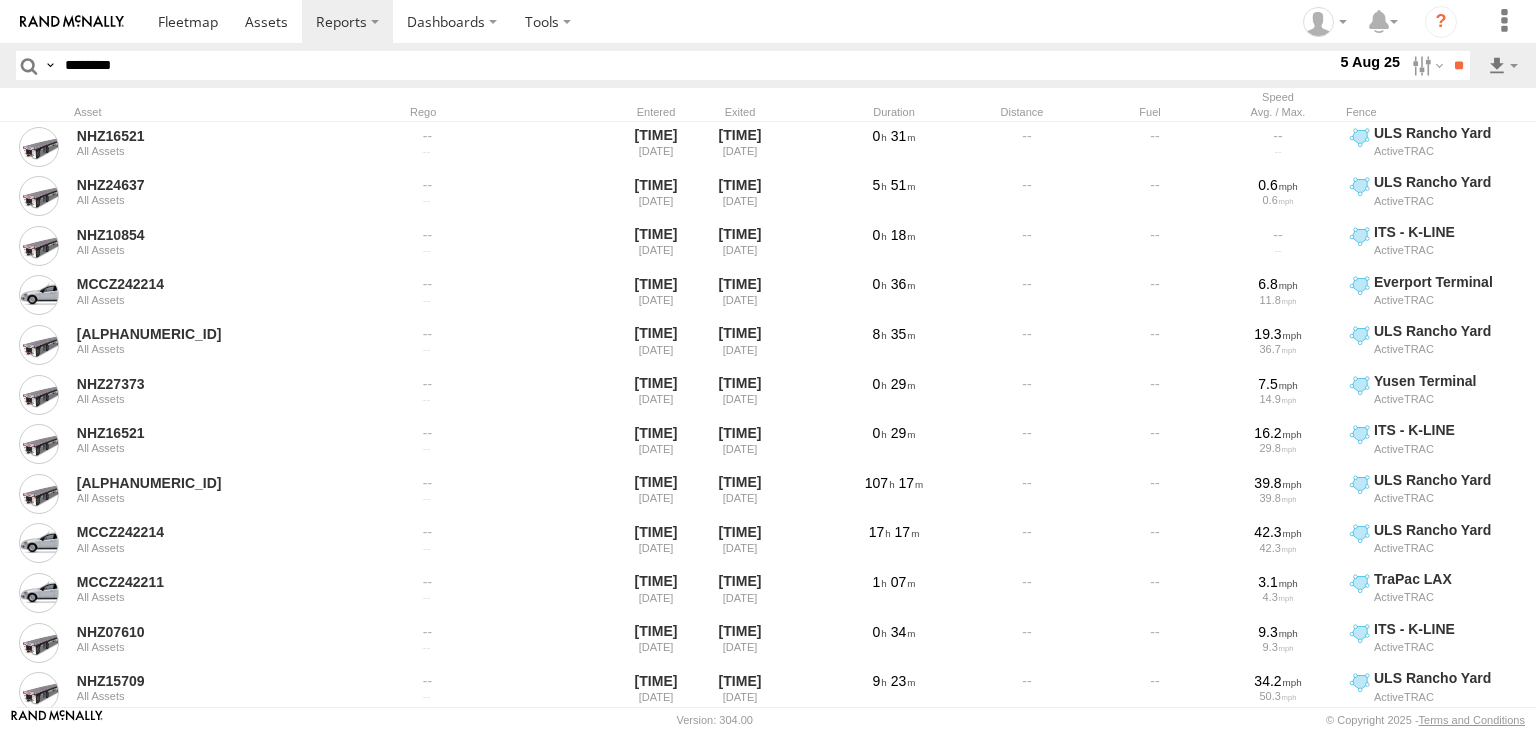 click at bounding box center (0, 0) 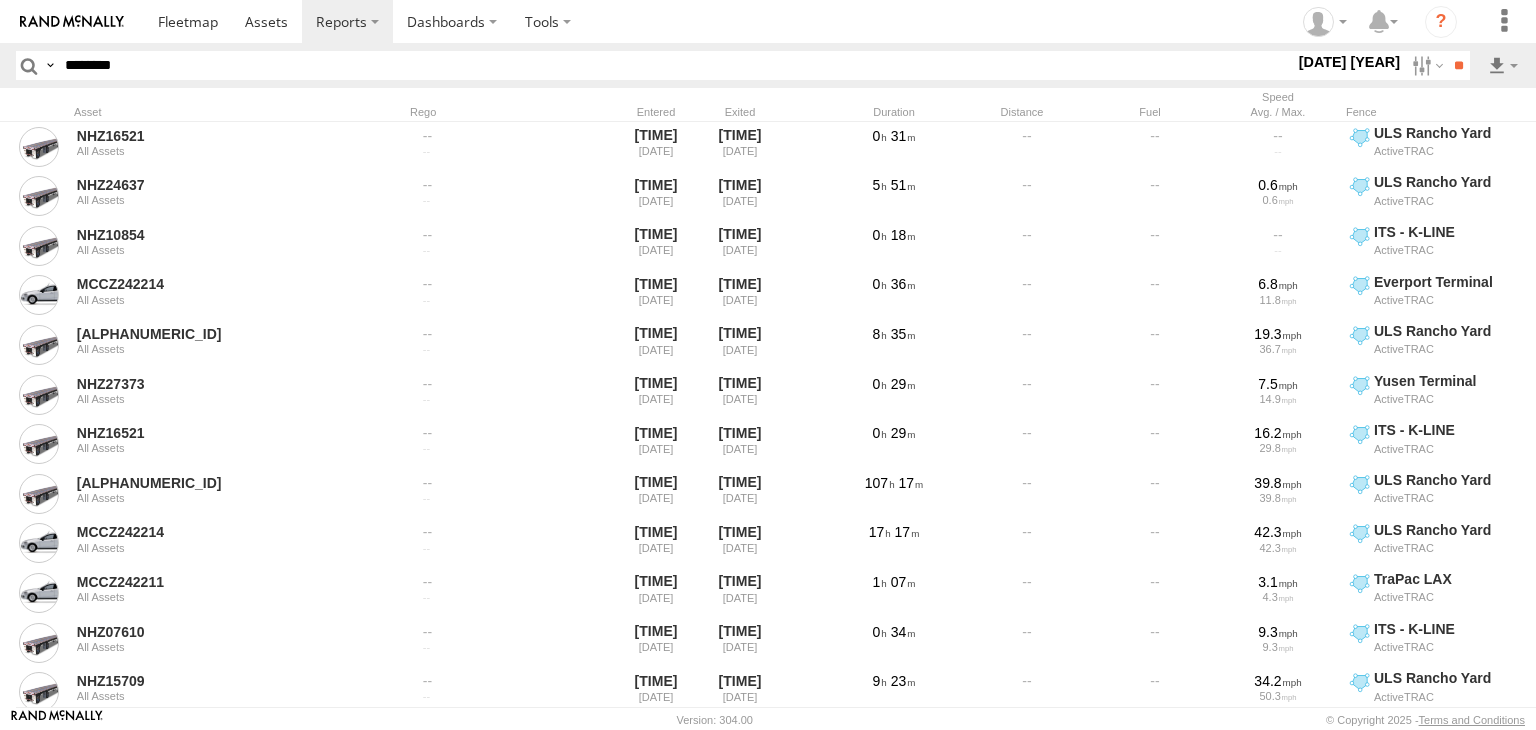 click at bounding box center [0, 0] 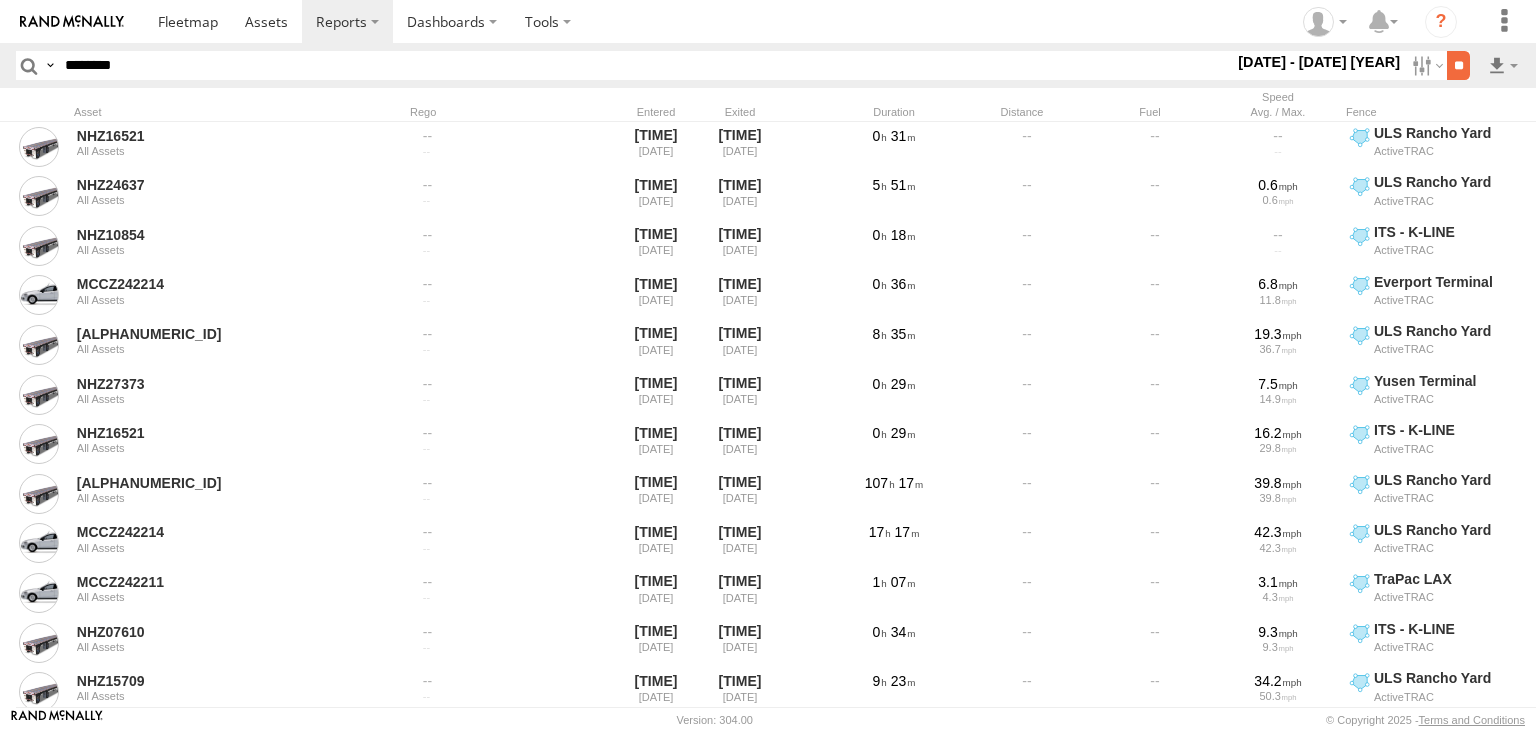 click on "**" at bounding box center (1458, 65) 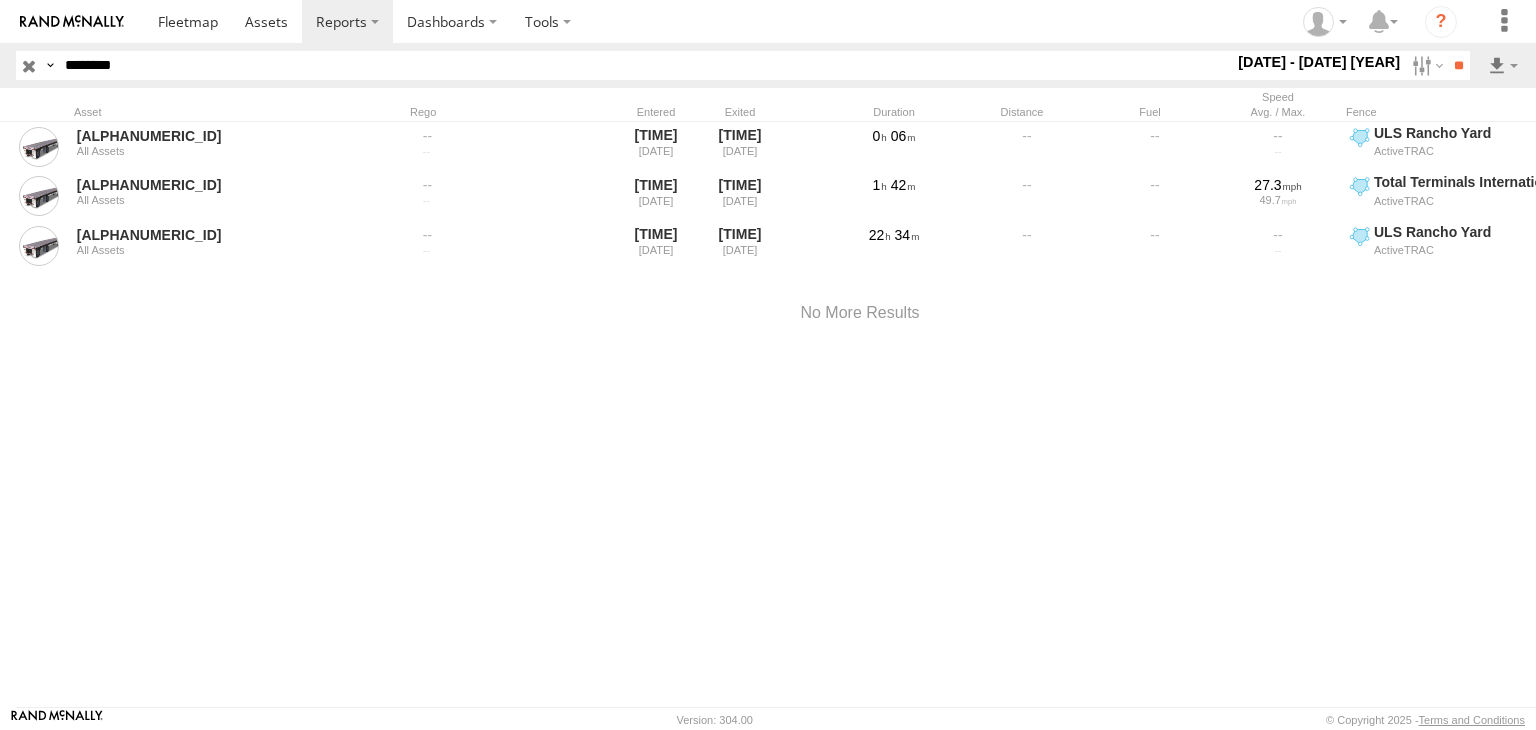 drag, startPoint x: 64, startPoint y: 71, endPoint x: 183, endPoint y: 69, distance: 119.01681 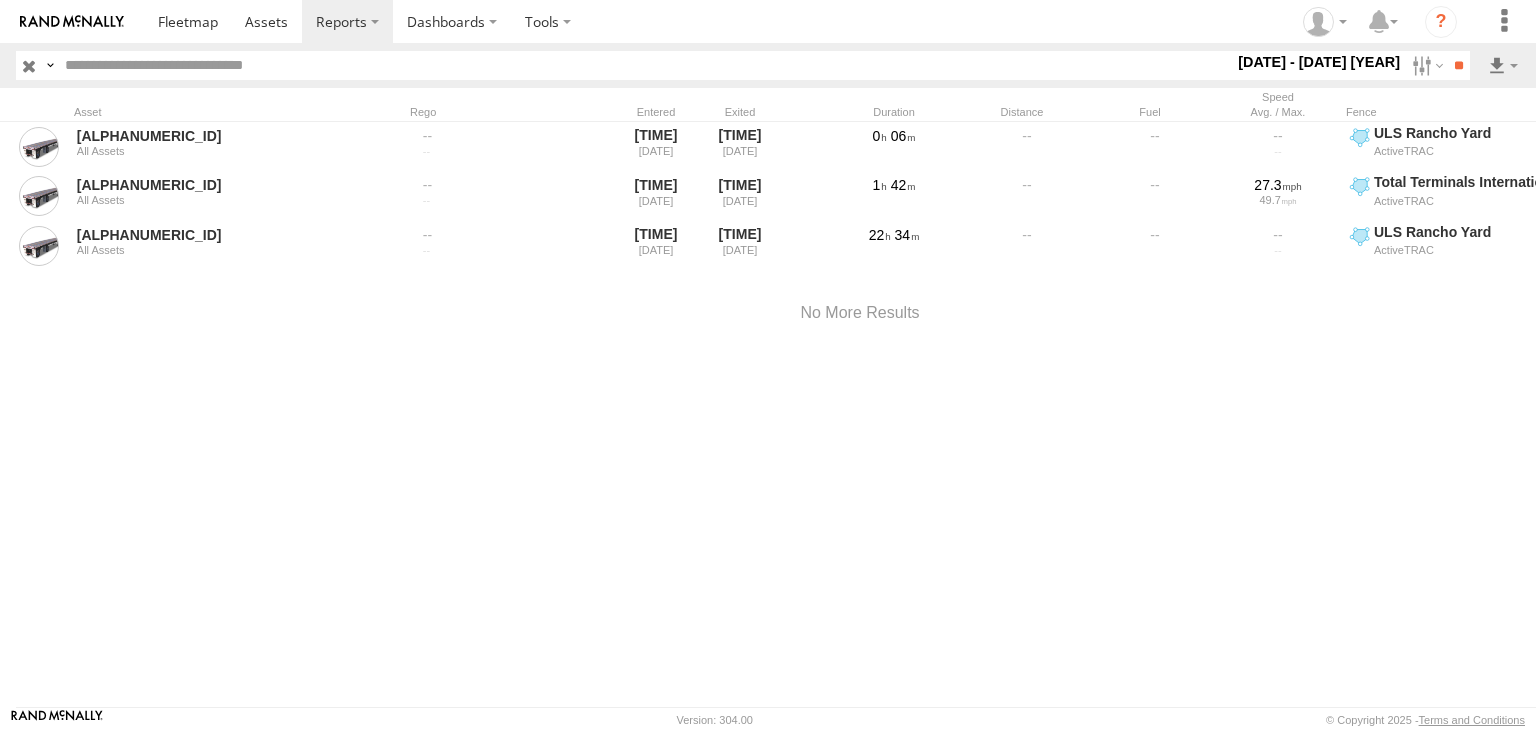 paste on "********" 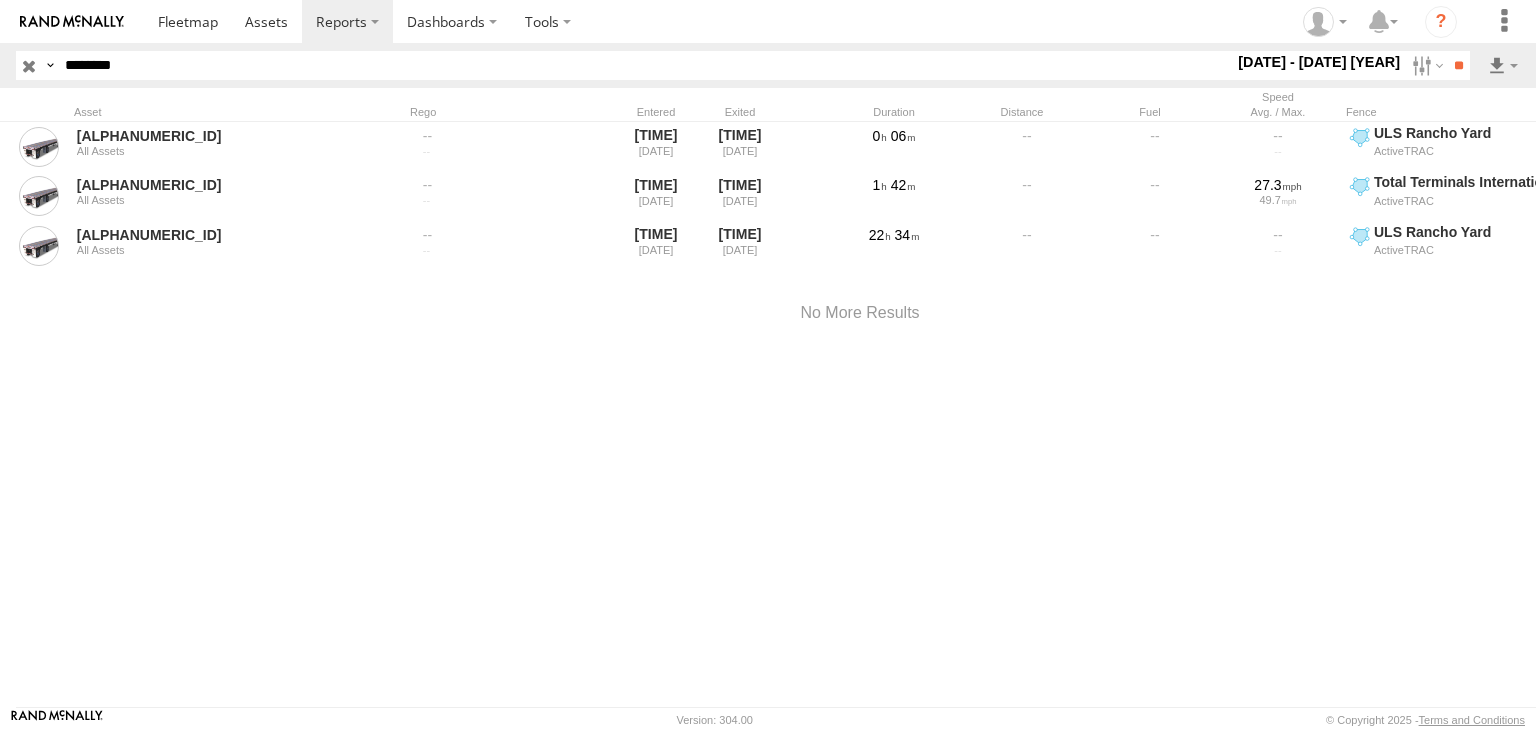 type on "********" 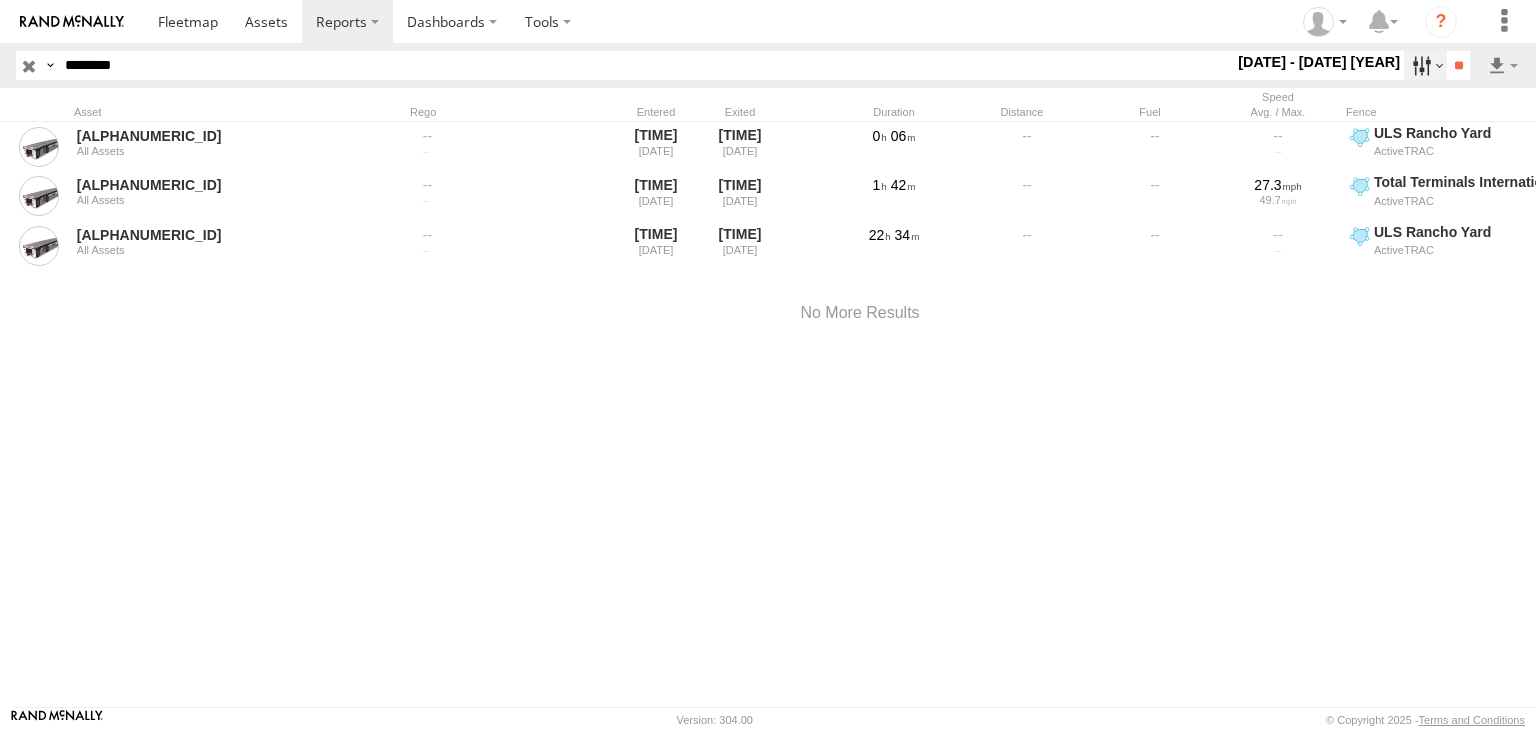 click at bounding box center (1425, 65) 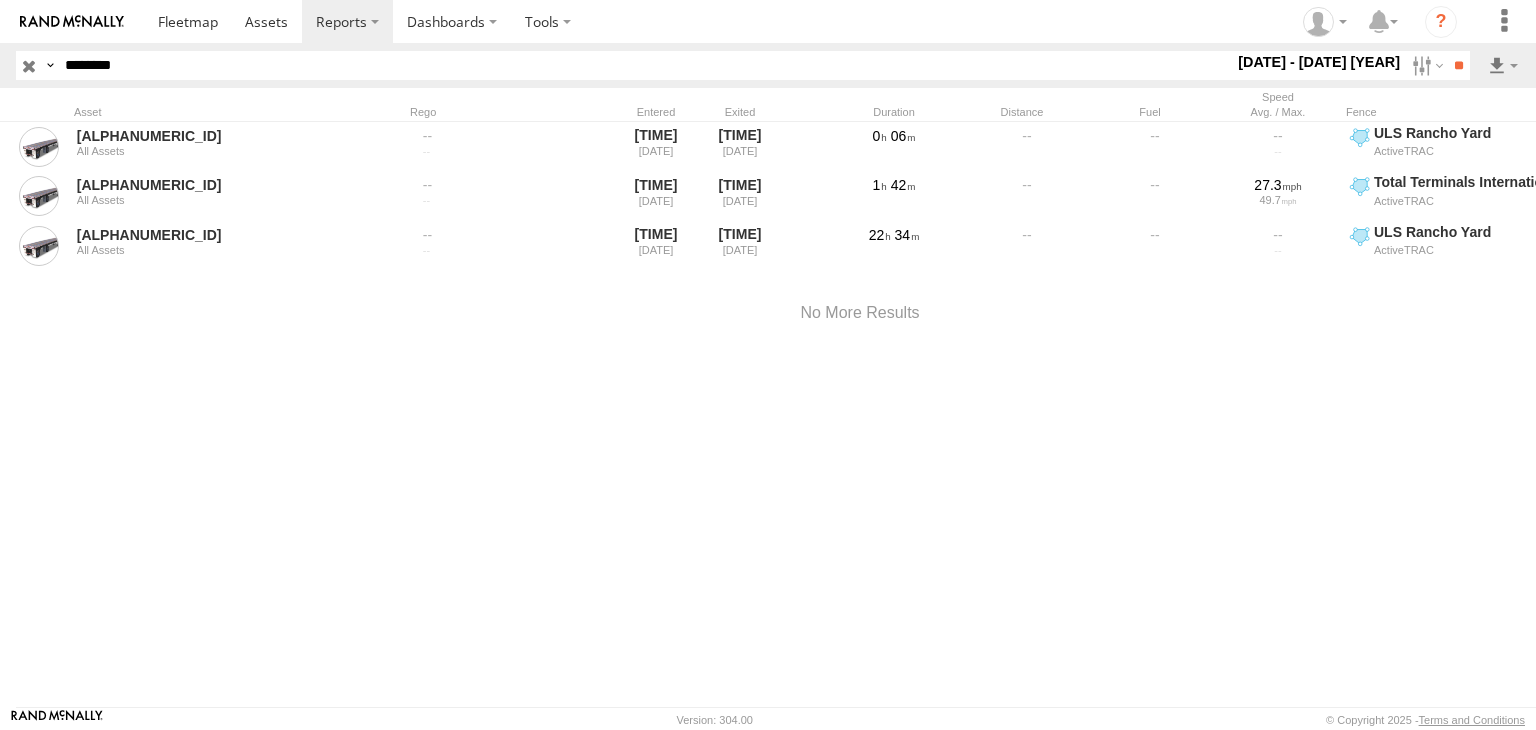 click at bounding box center [0, 0] 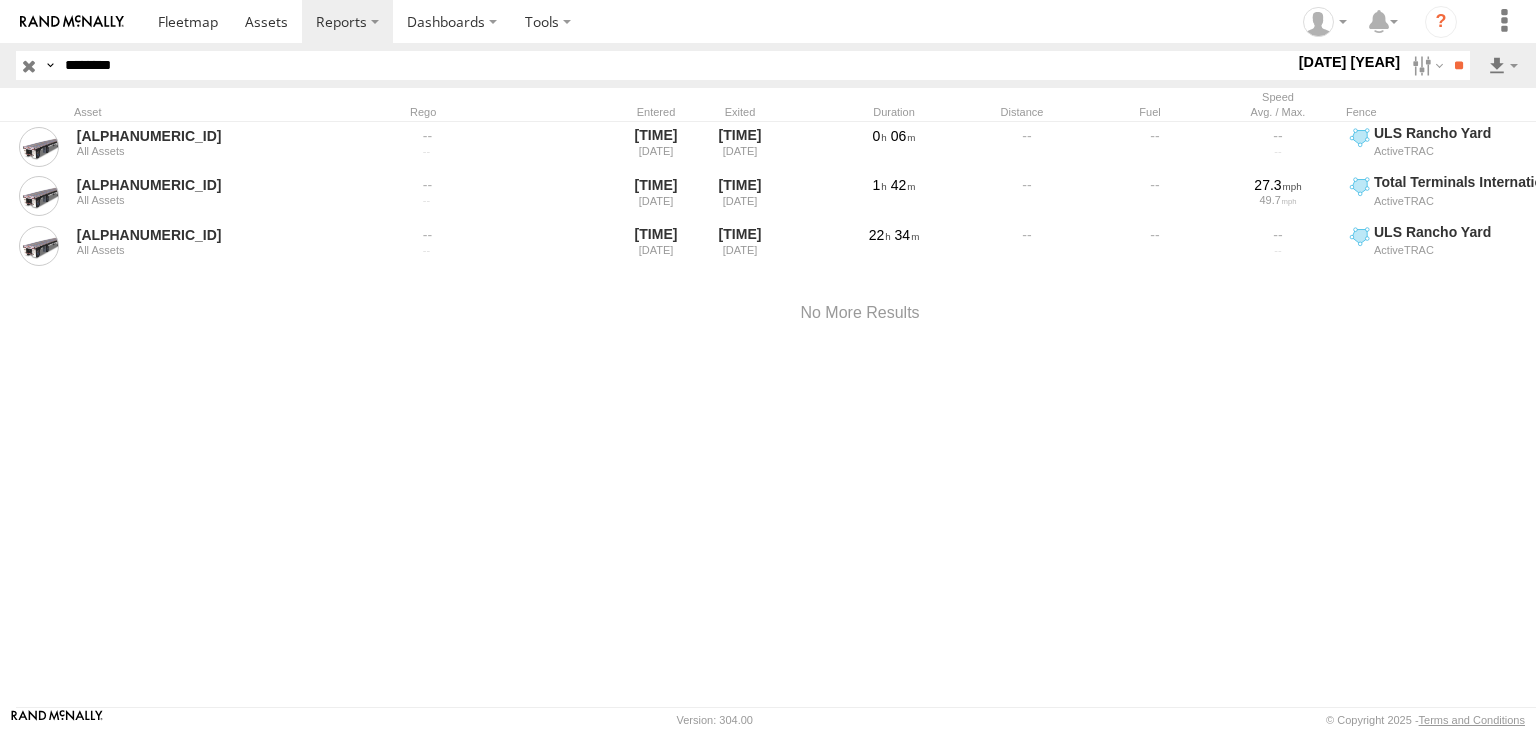 click at bounding box center [0, 0] 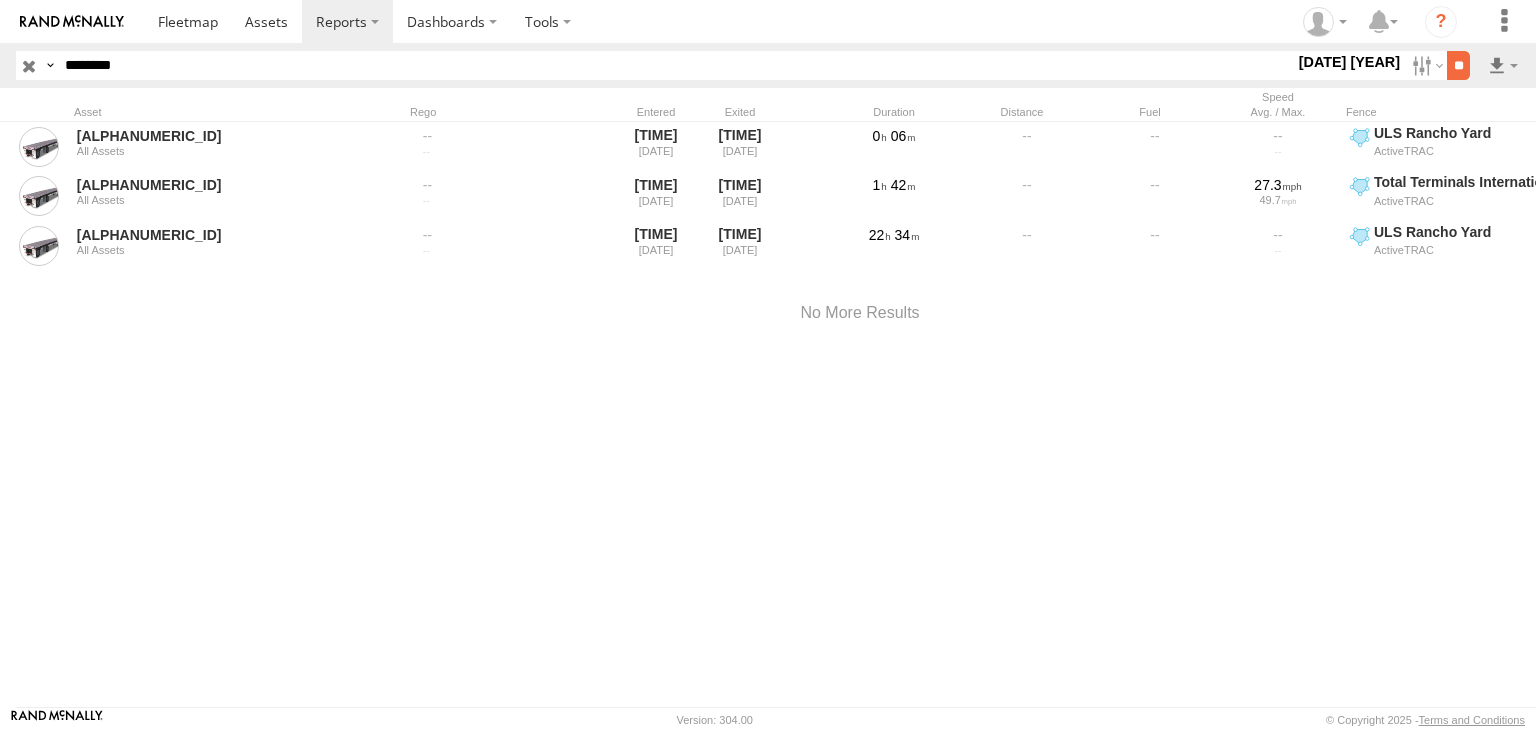 click on "**" at bounding box center (1458, 65) 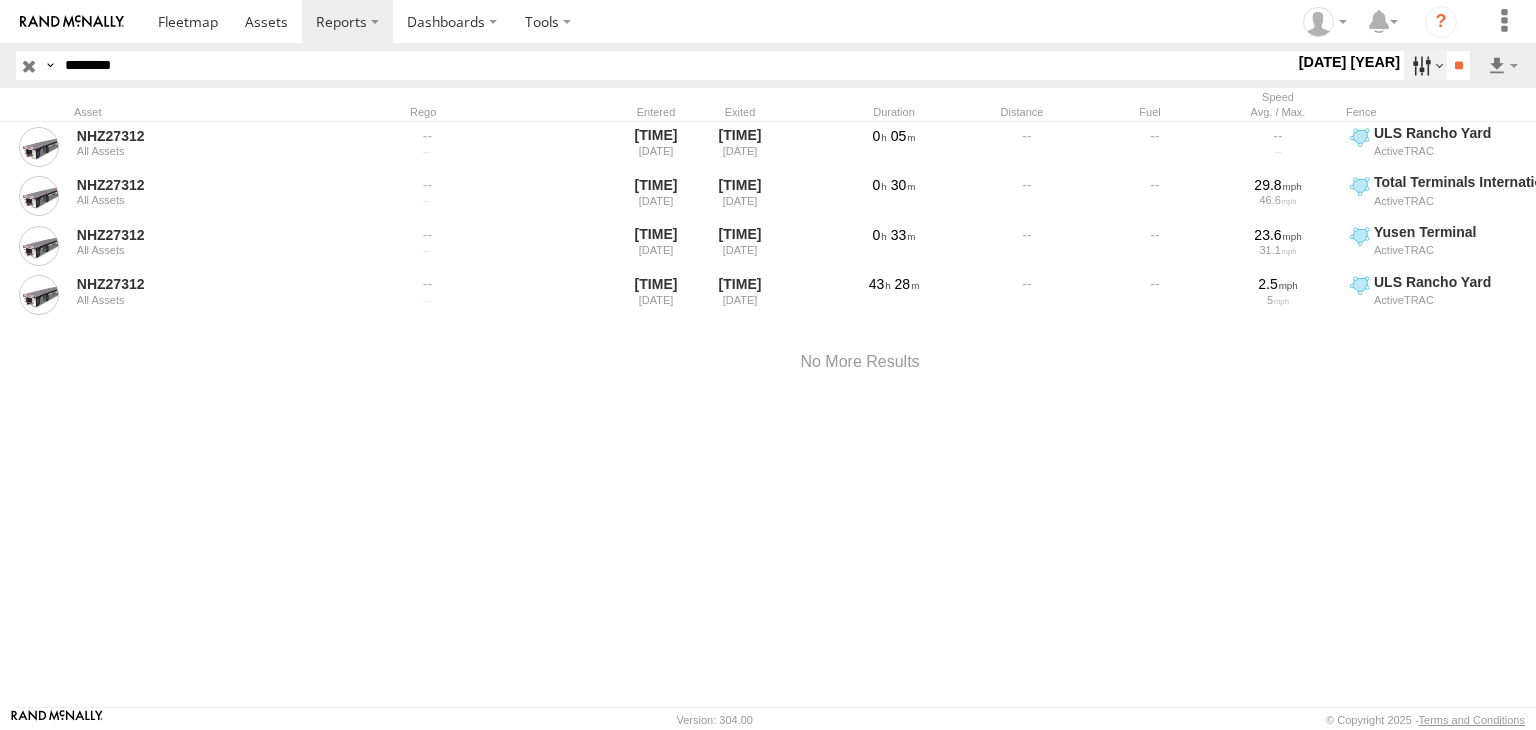 click at bounding box center [1425, 65] 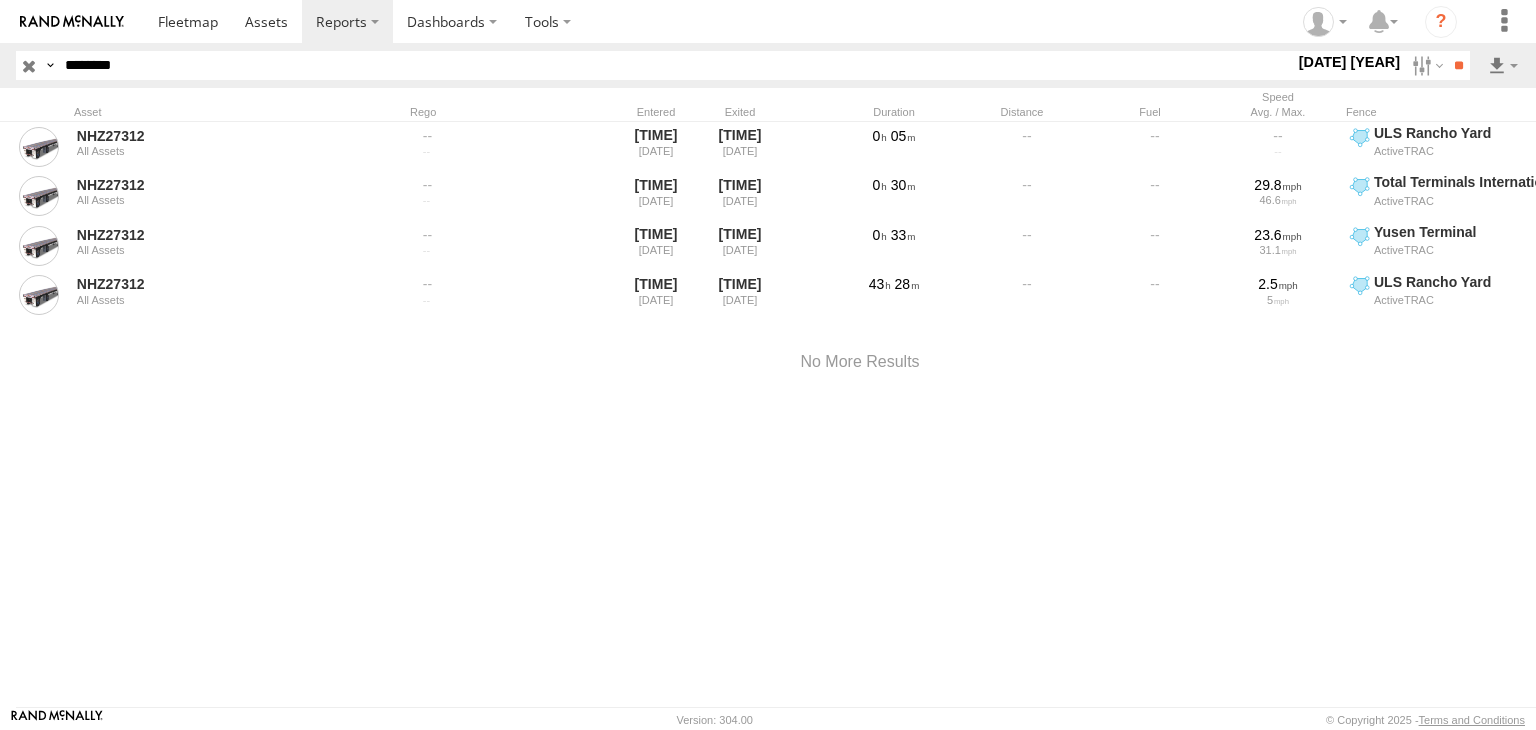 click at bounding box center (0, 0) 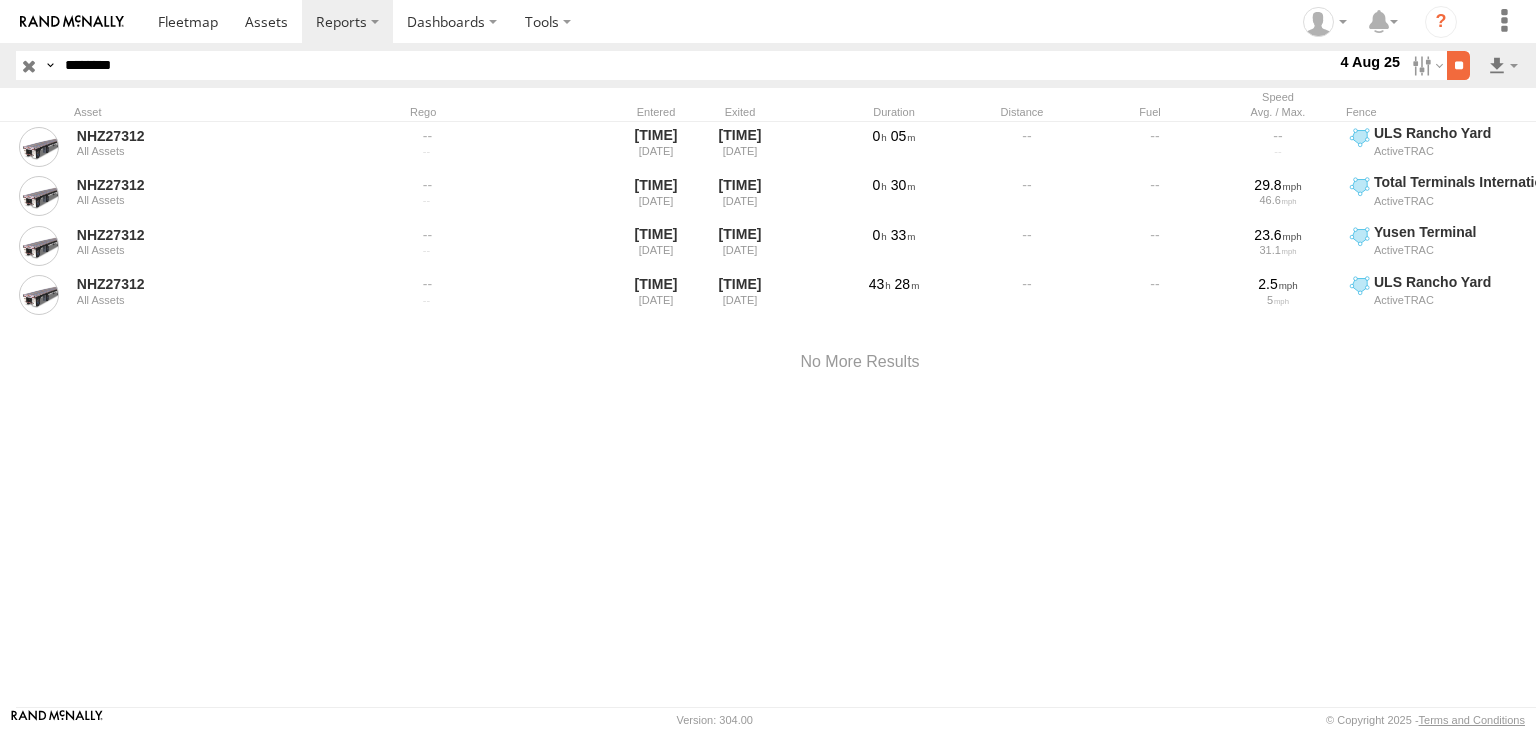 click on "**" at bounding box center (1458, 65) 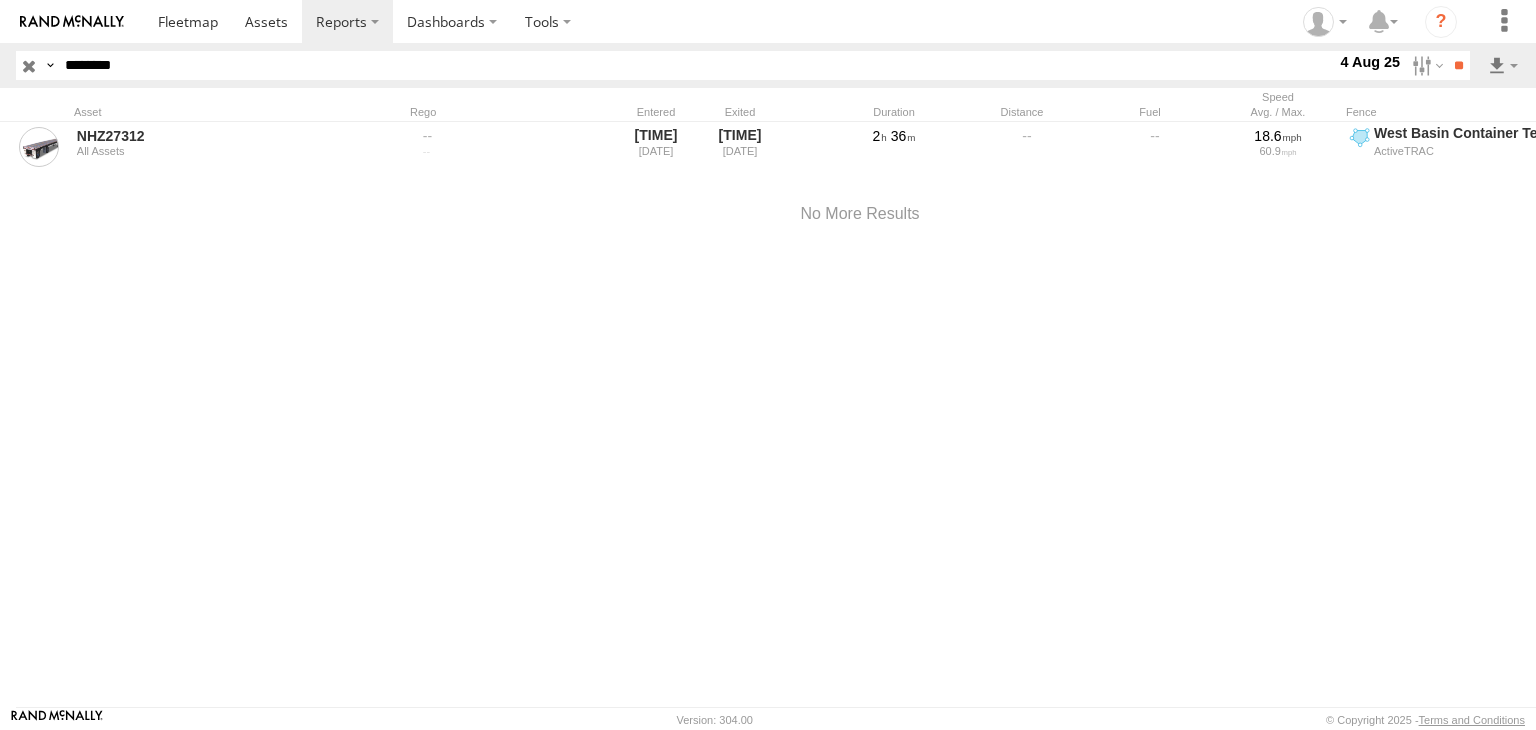 click at bounding box center (29, 65) 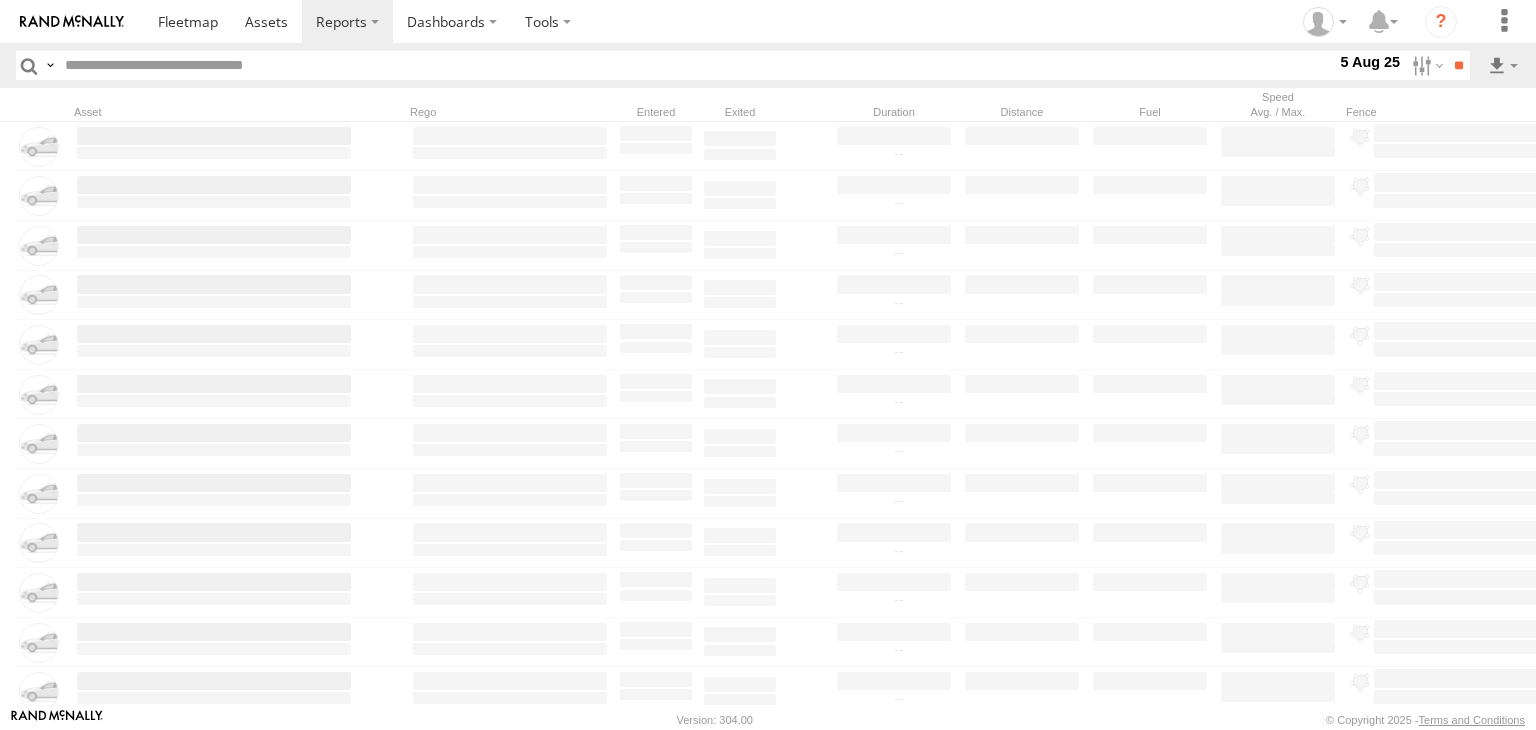 paste on "********" 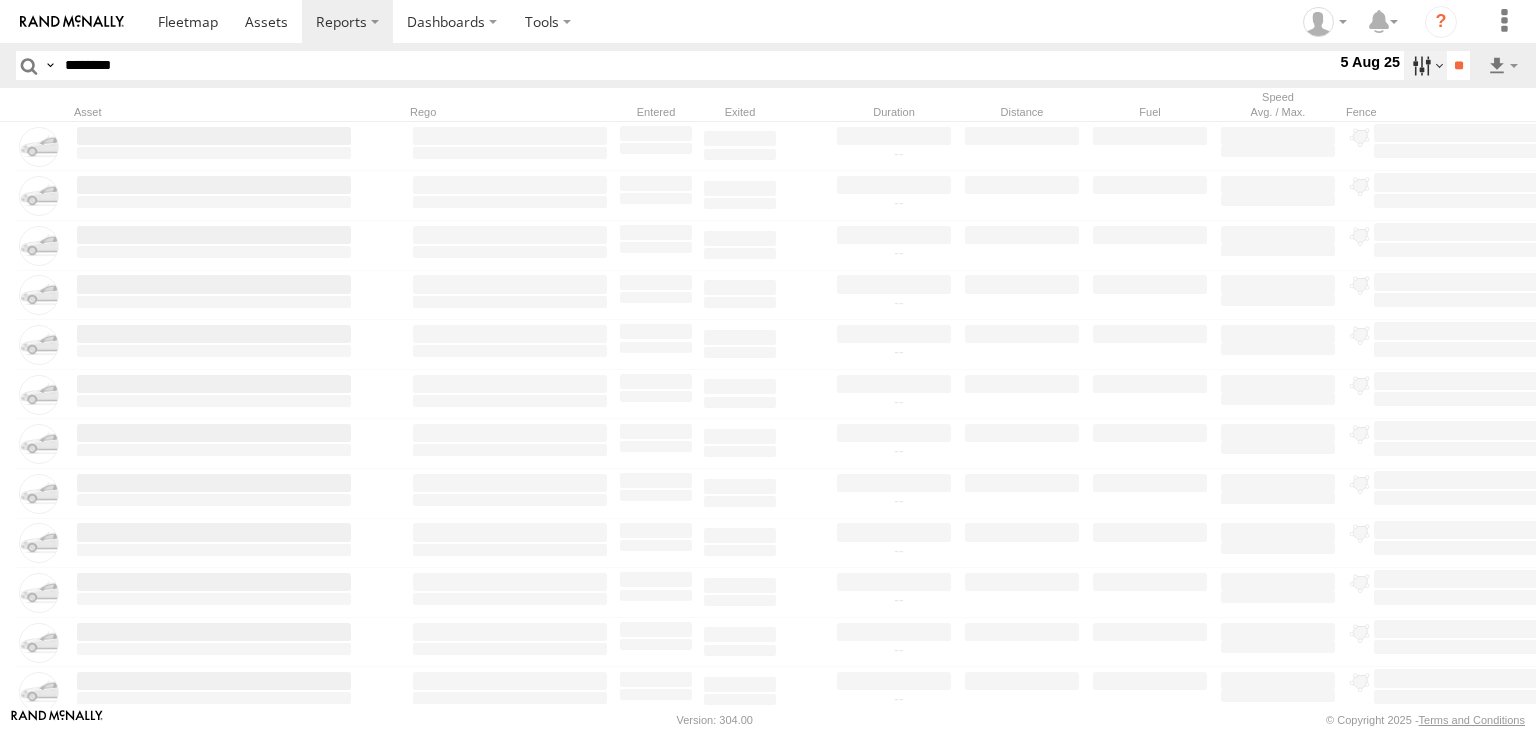 type on "********" 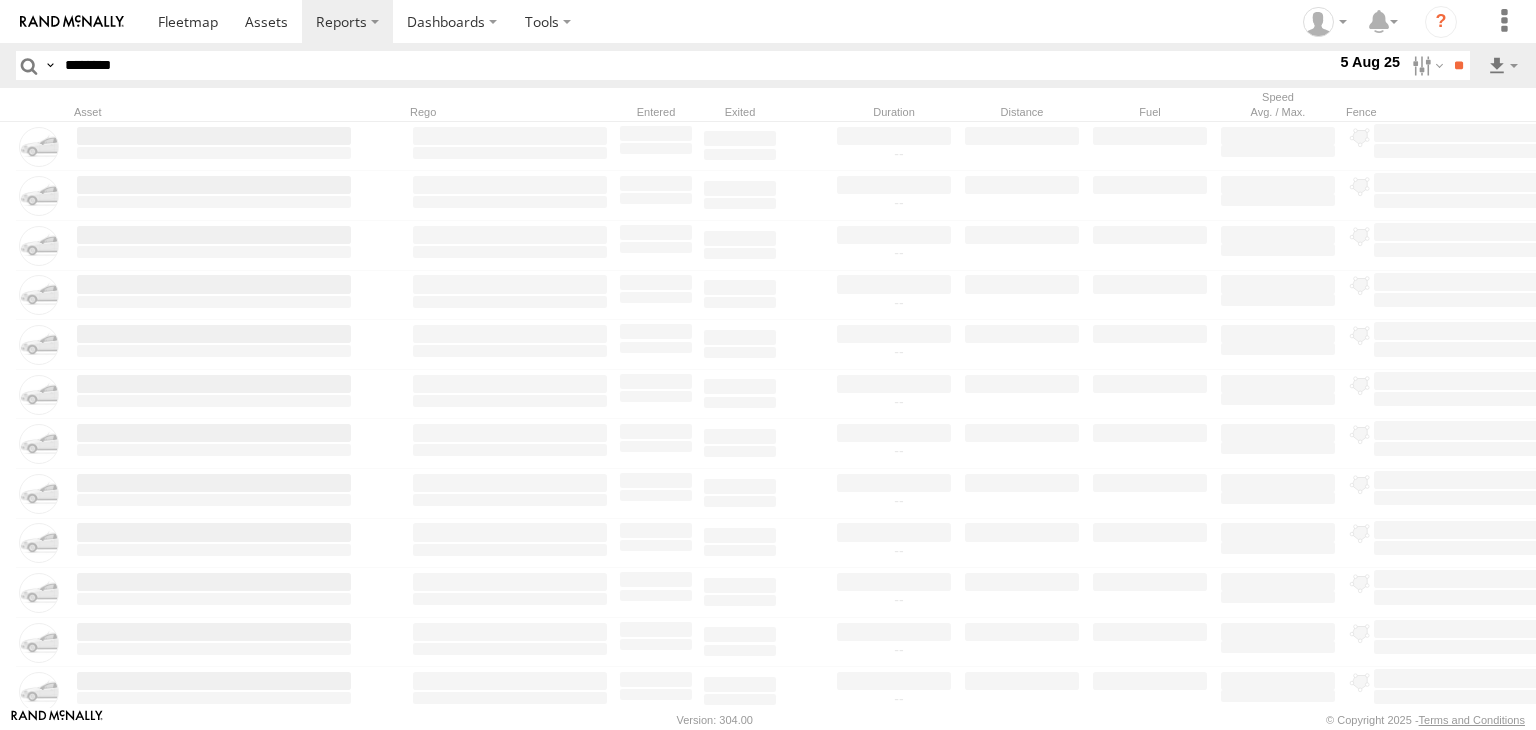 click at bounding box center (0, 0) 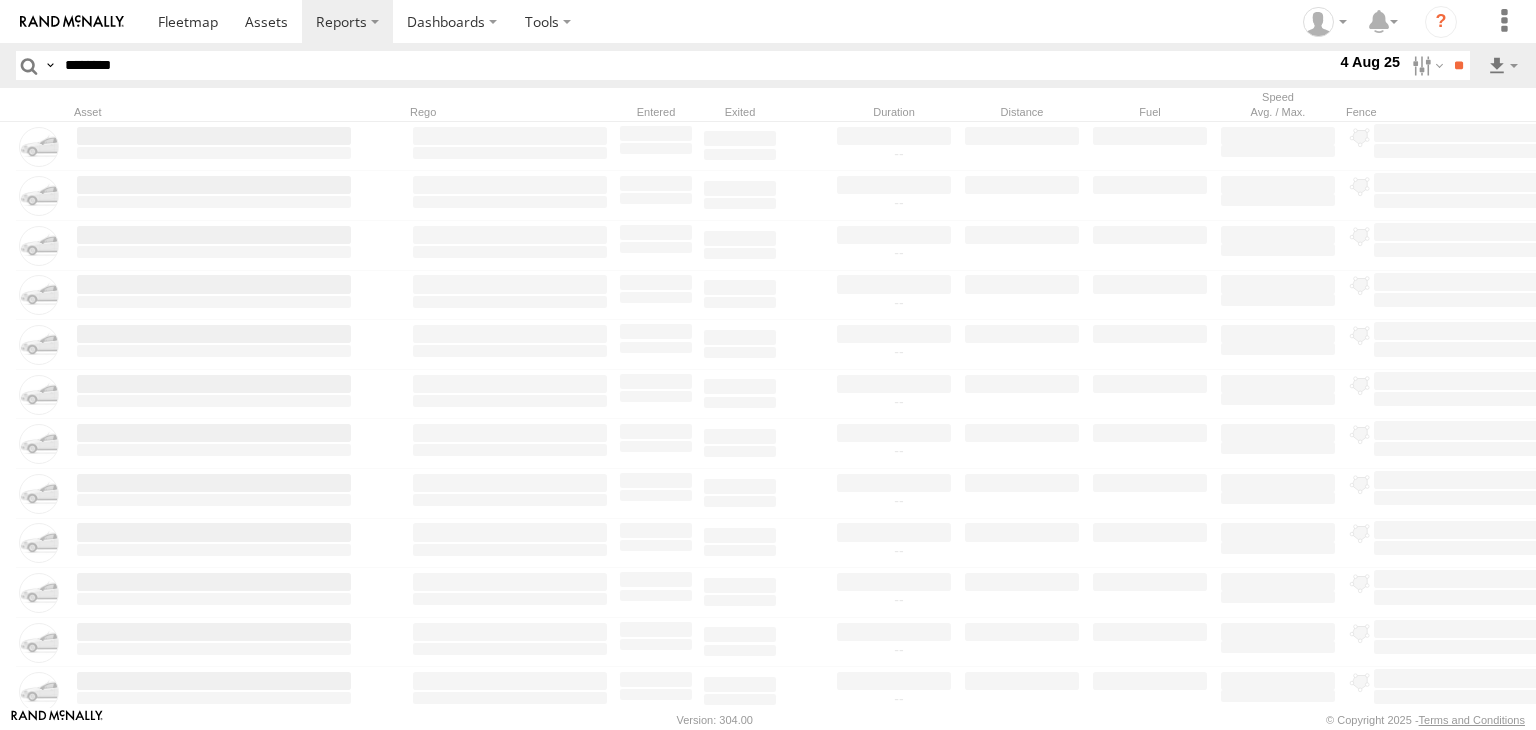 click at bounding box center (0, 0) 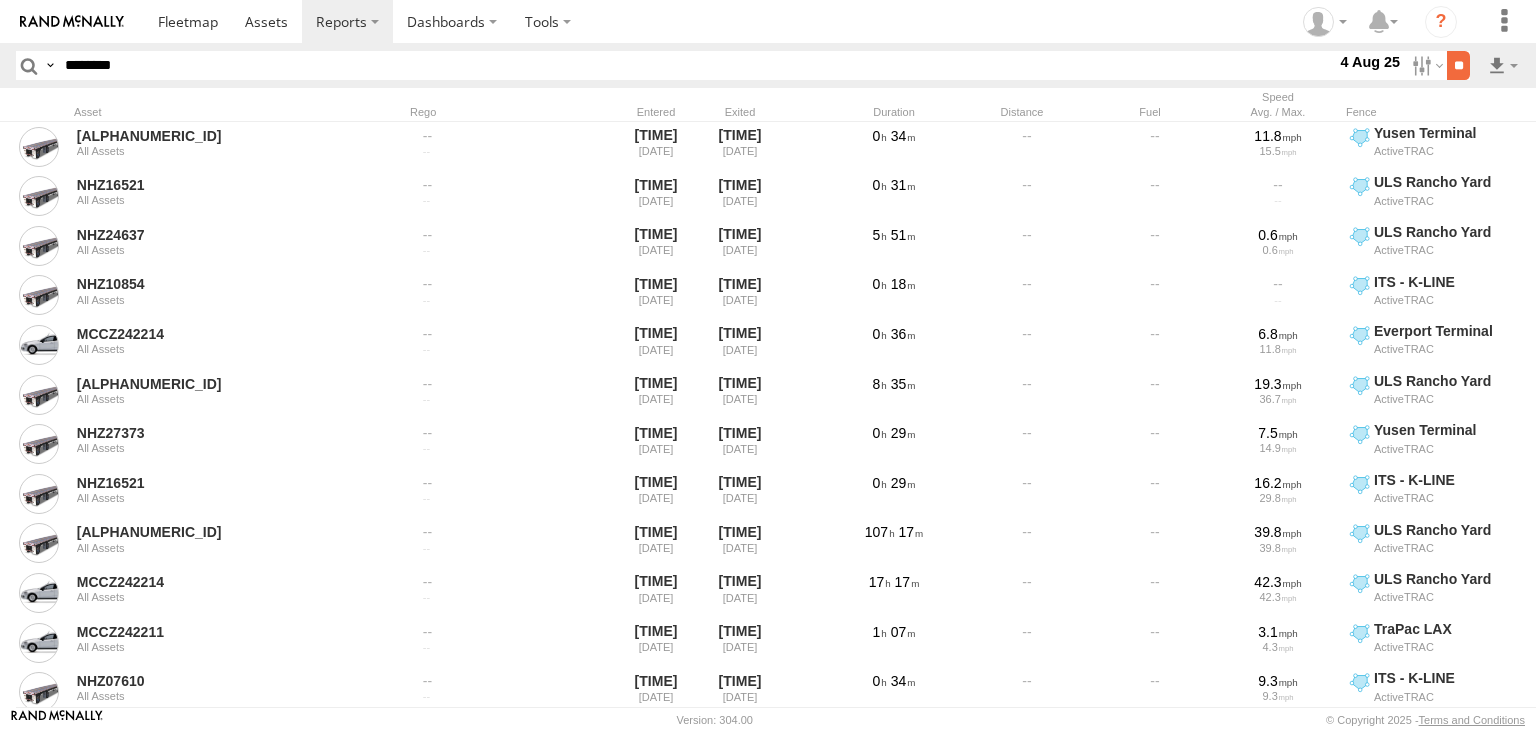 click on "**" at bounding box center [1458, 65] 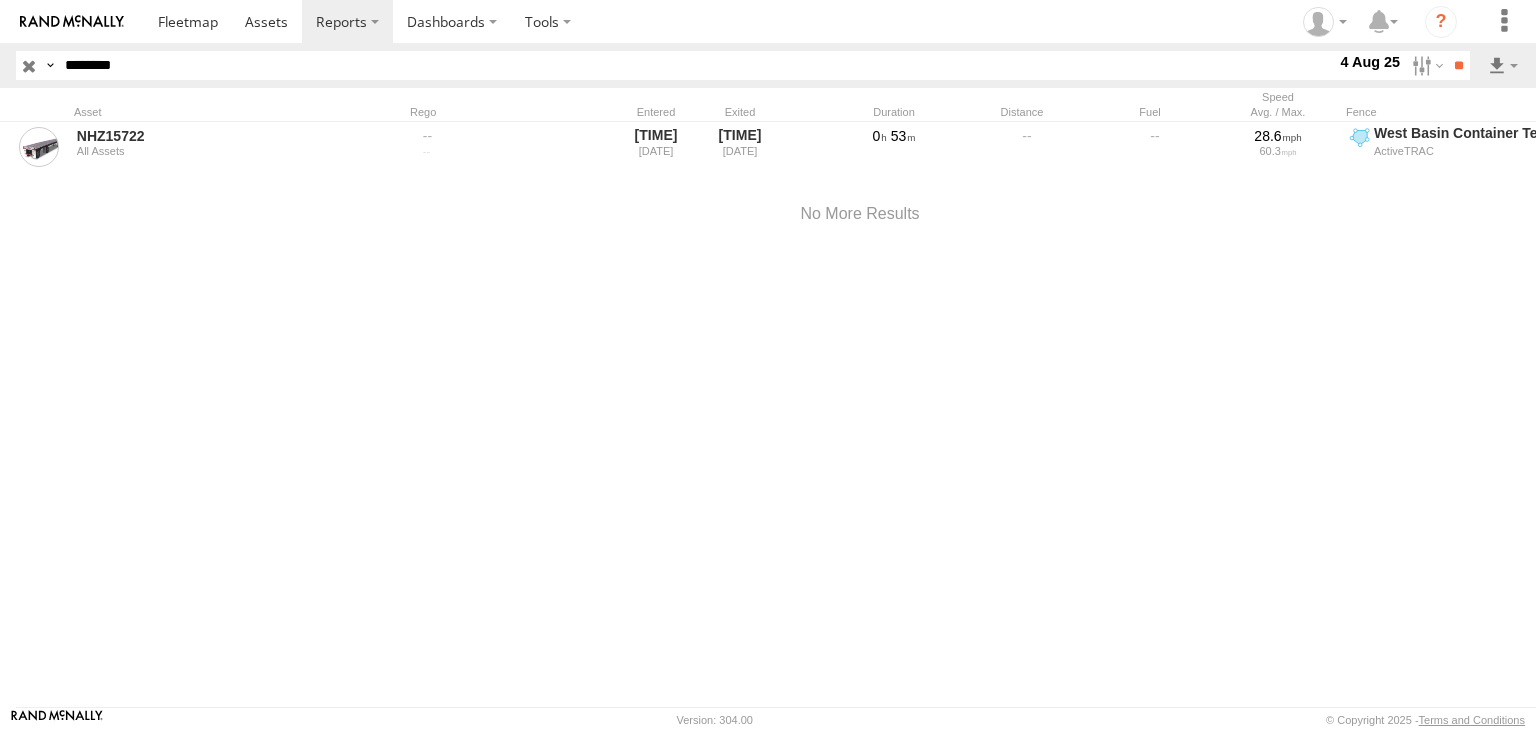 click at bounding box center [29, 65] 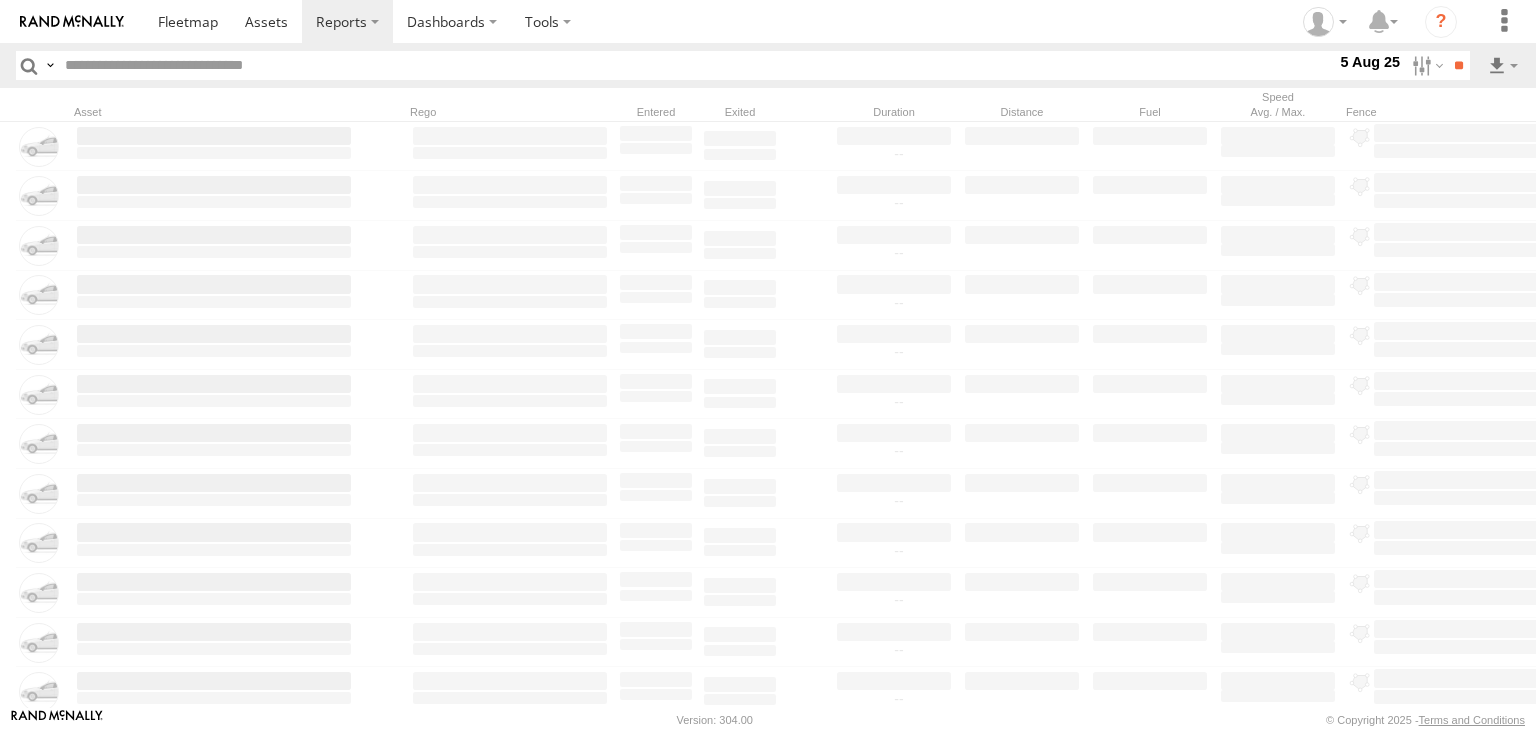 paste on "********" 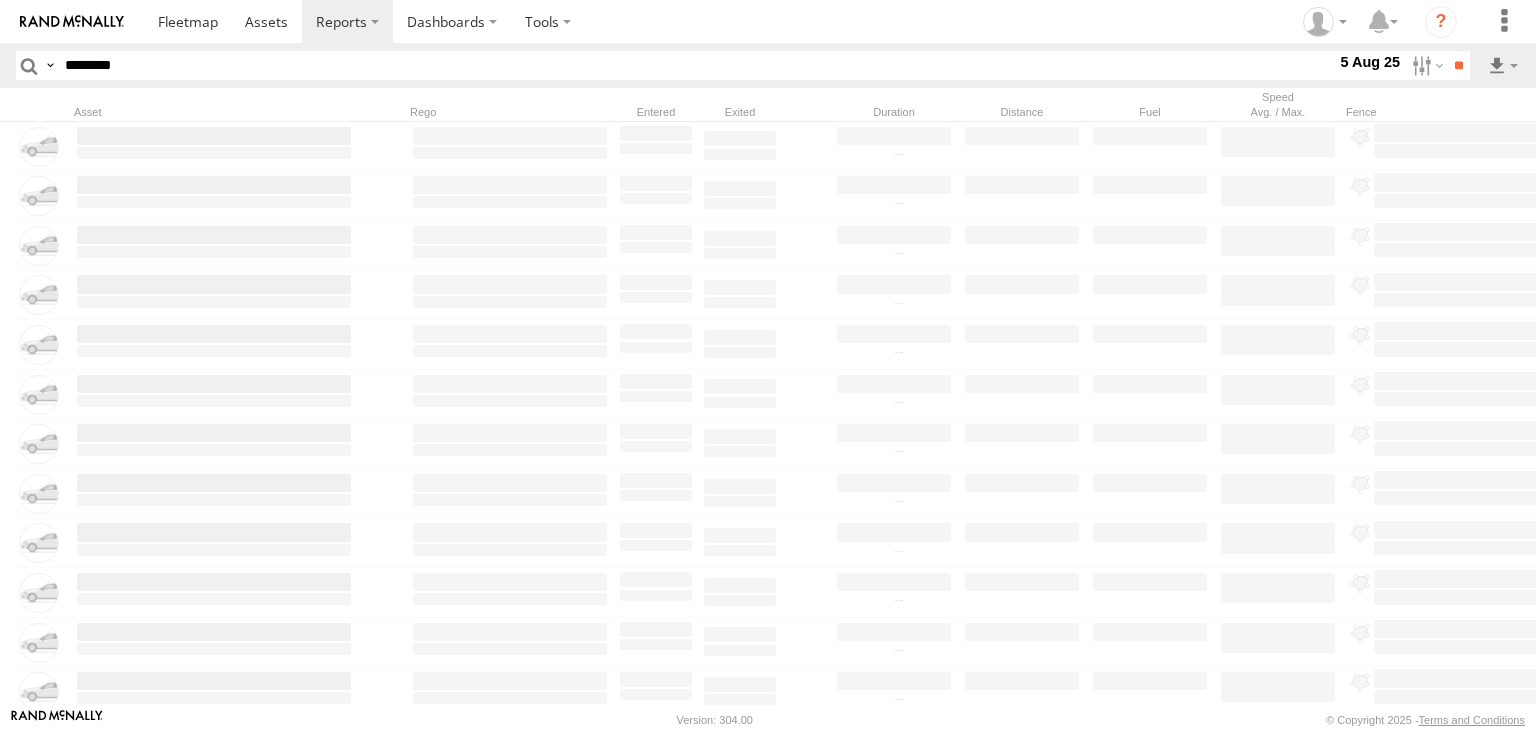 type on "********" 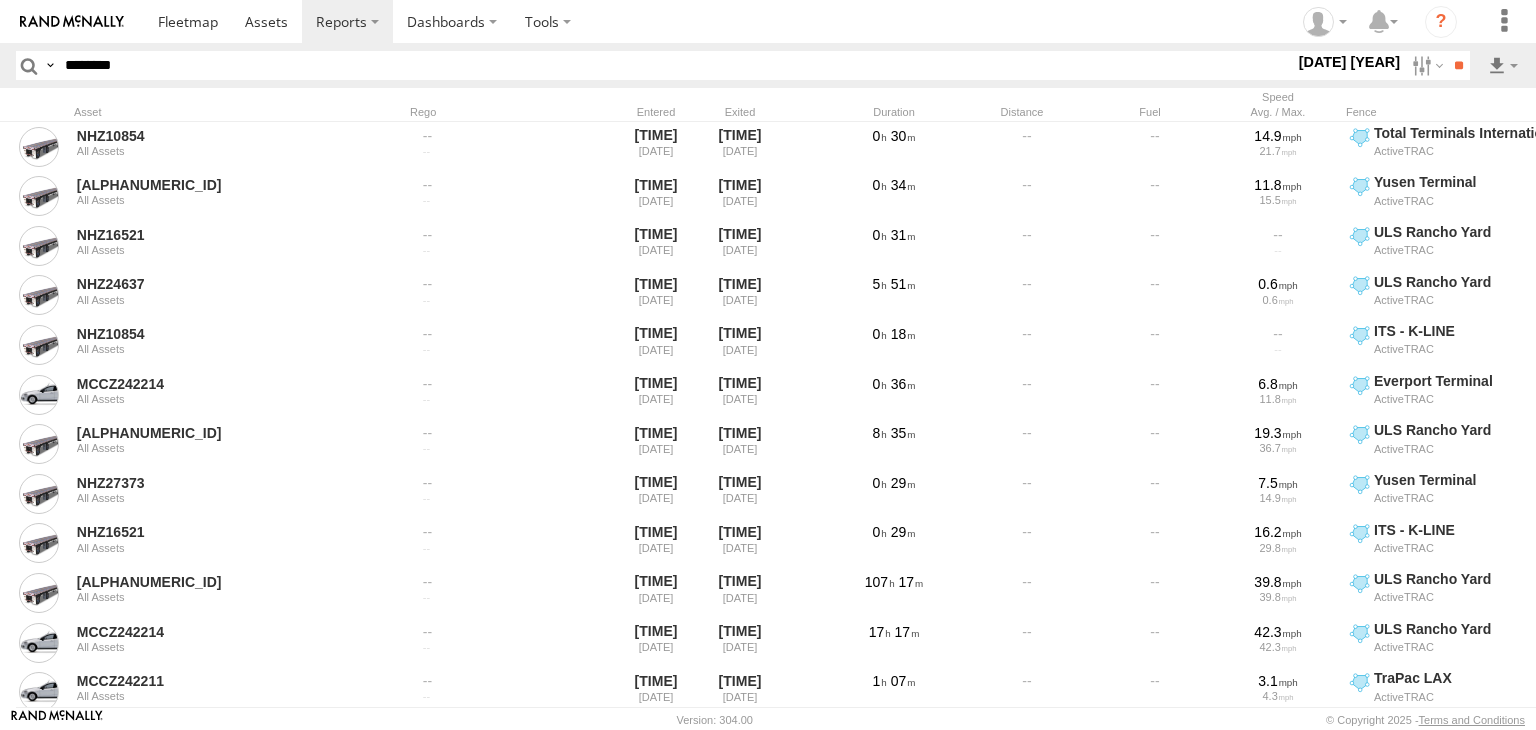 click at bounding box center (0, 0) 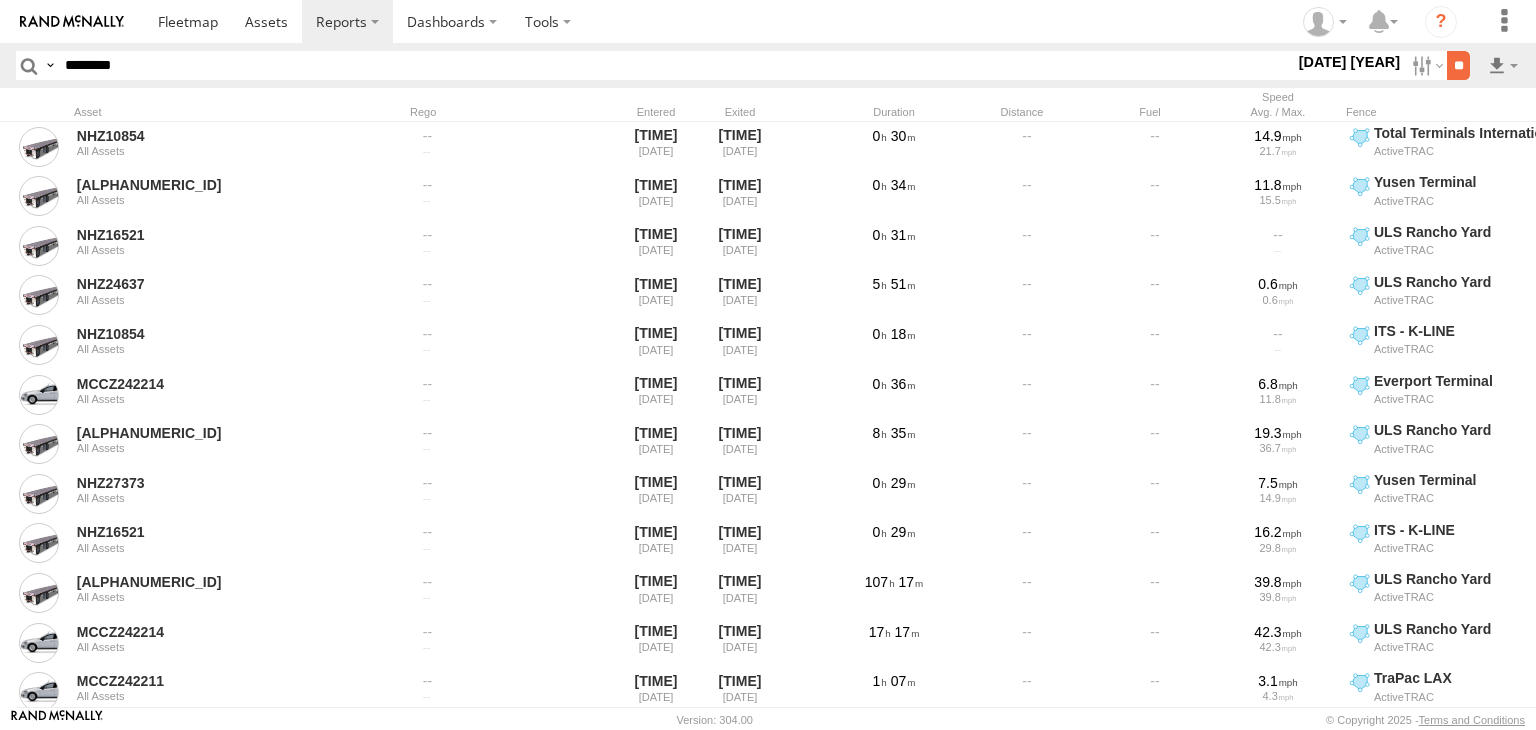 click on "**" at bounding box center (1458, 65) 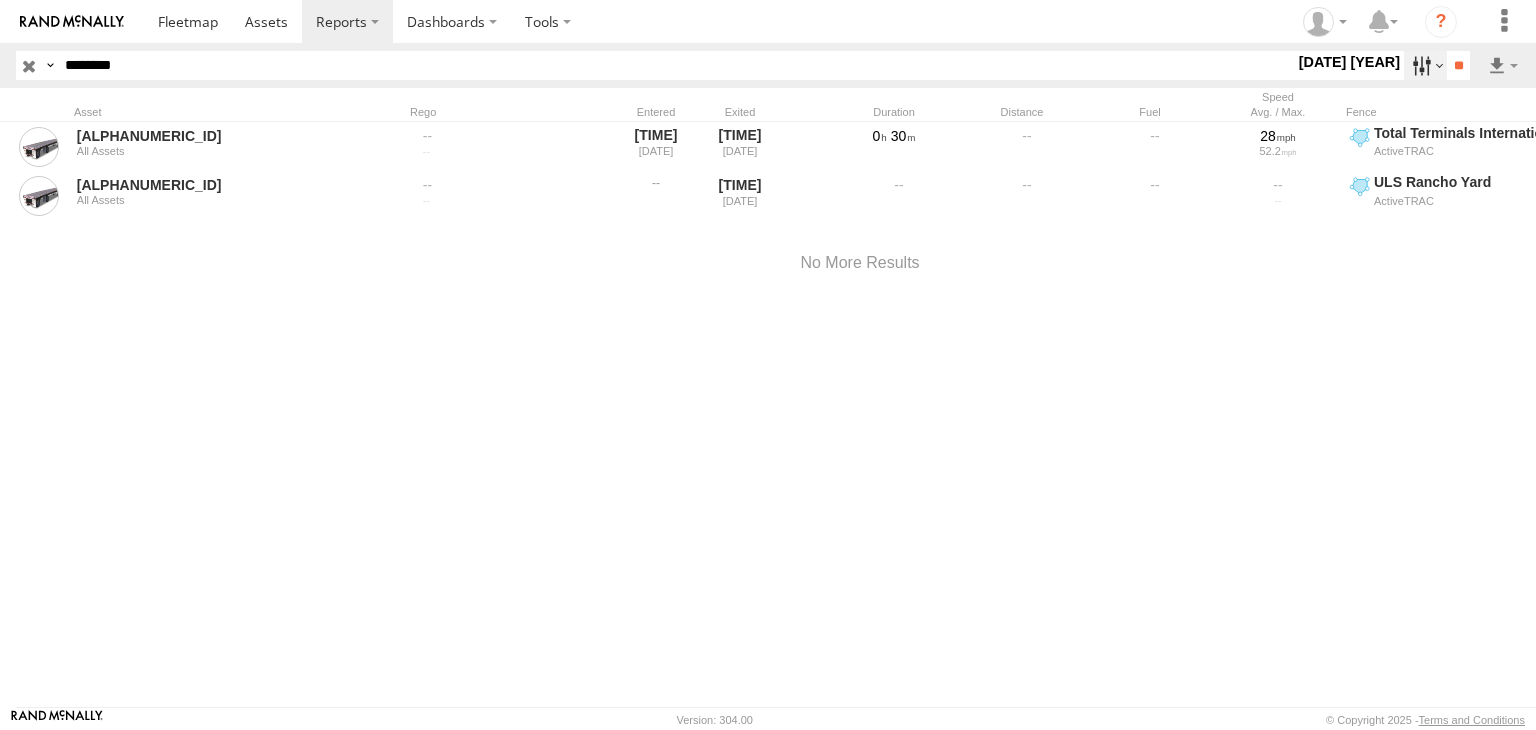 click at bounding box center [1425, 65] 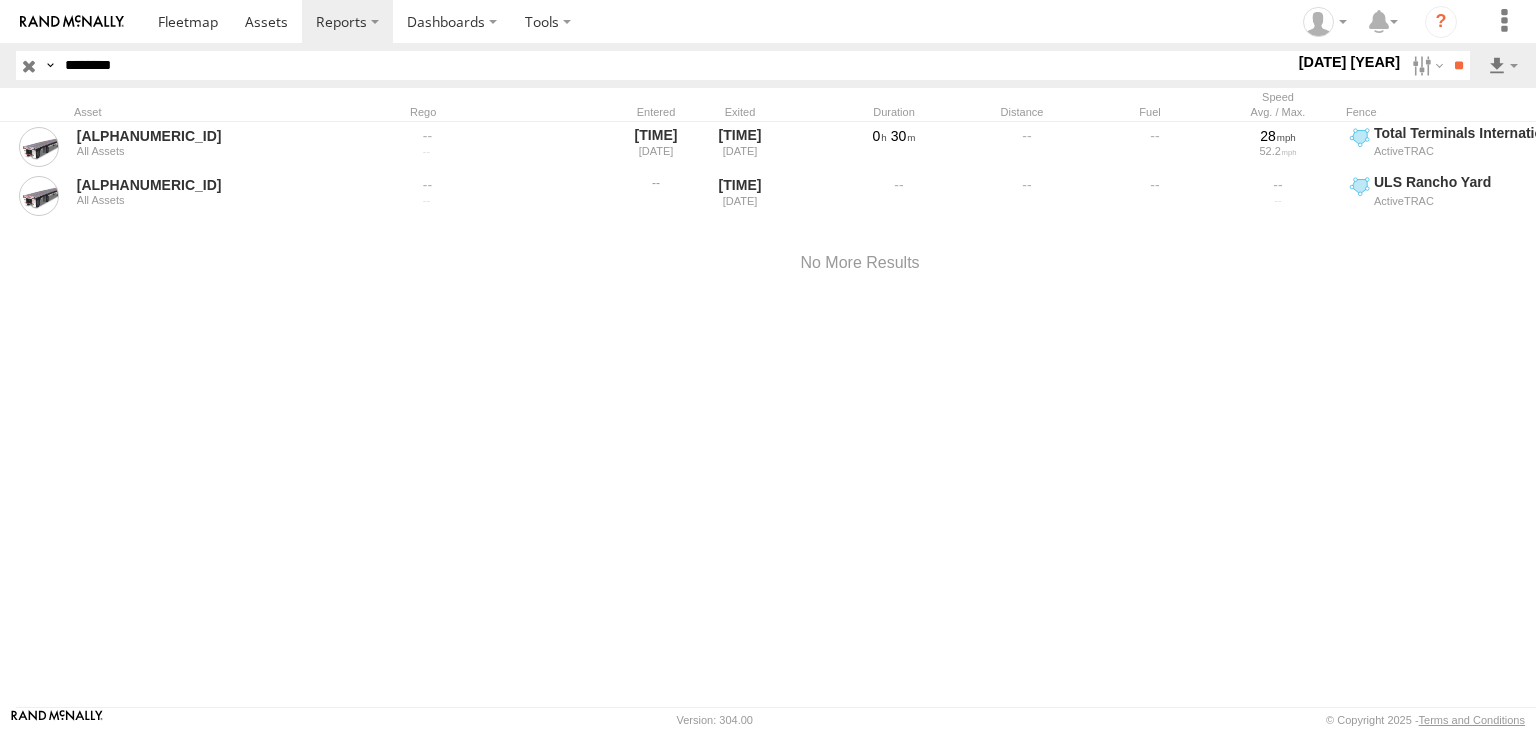 click at bounding box center (0, 0) 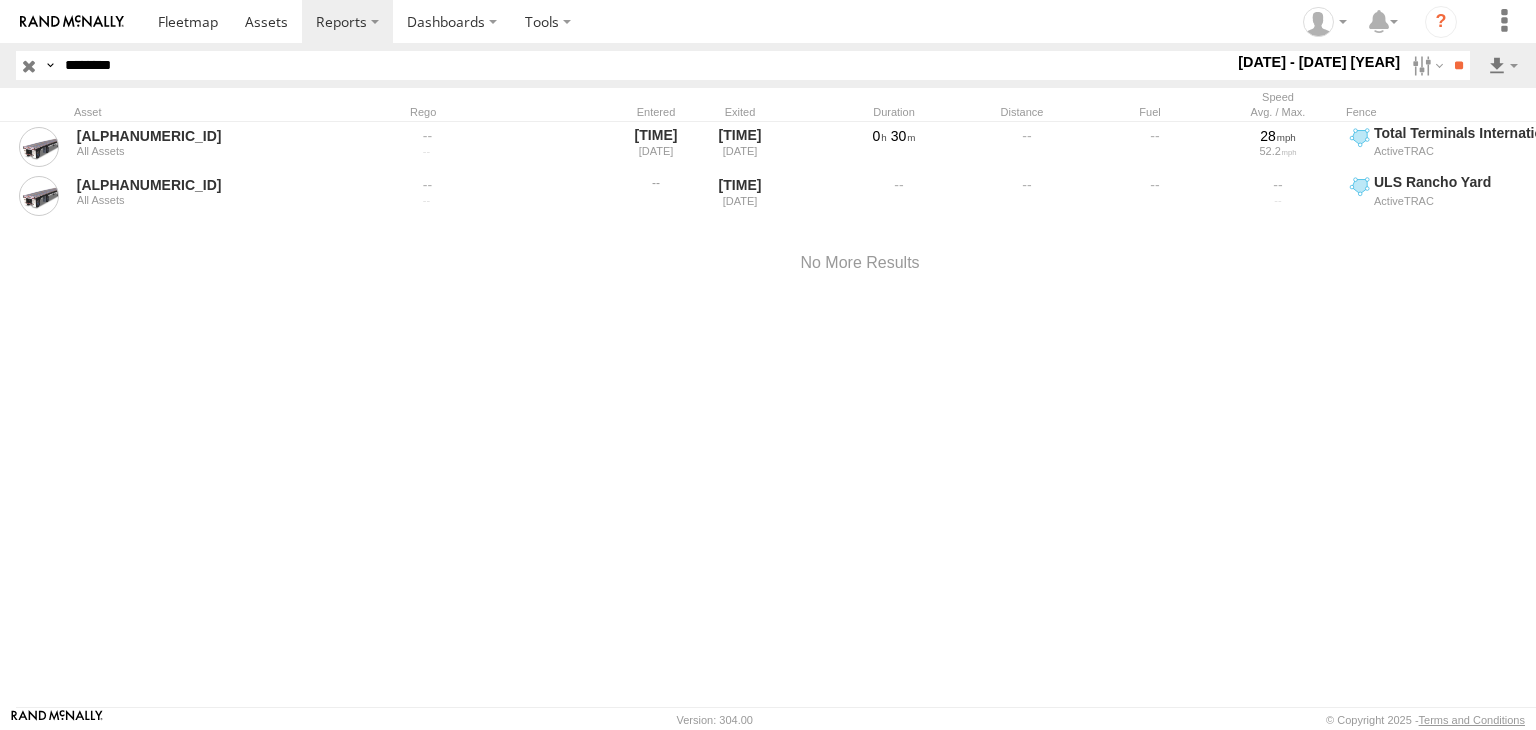 click at bounding box center (0, 0) 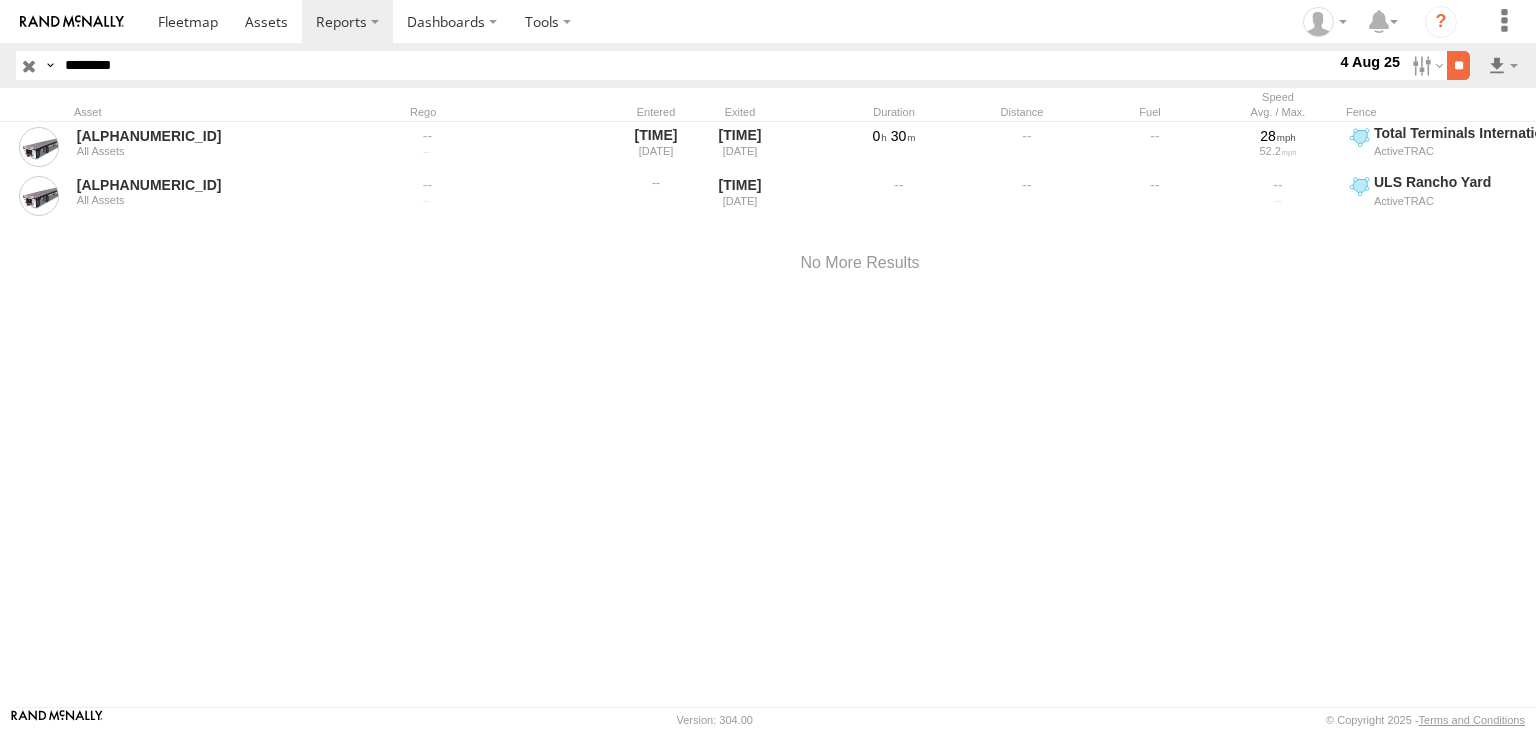 click on "**" at bounding box center (1458, 65) 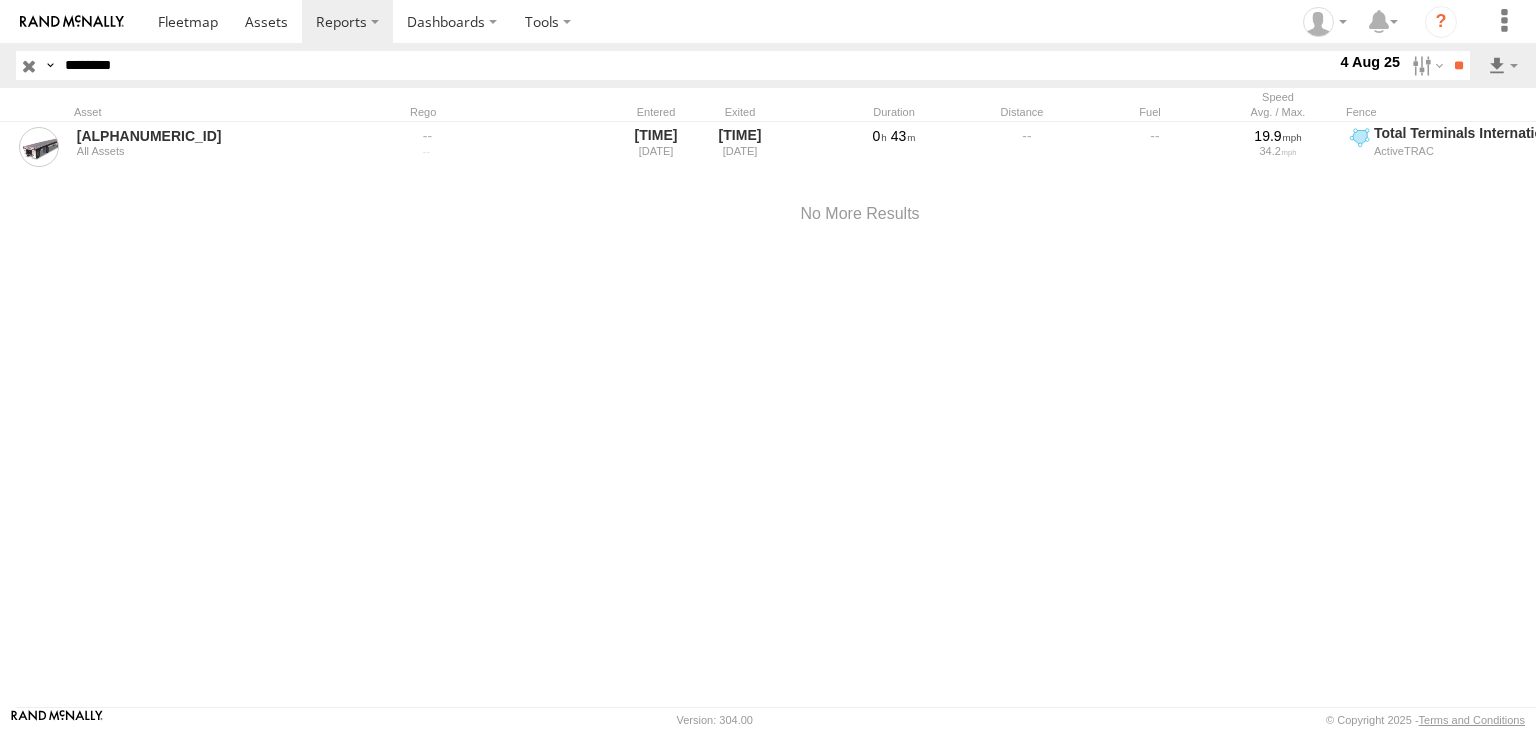 click at bounding box center (29, 65) 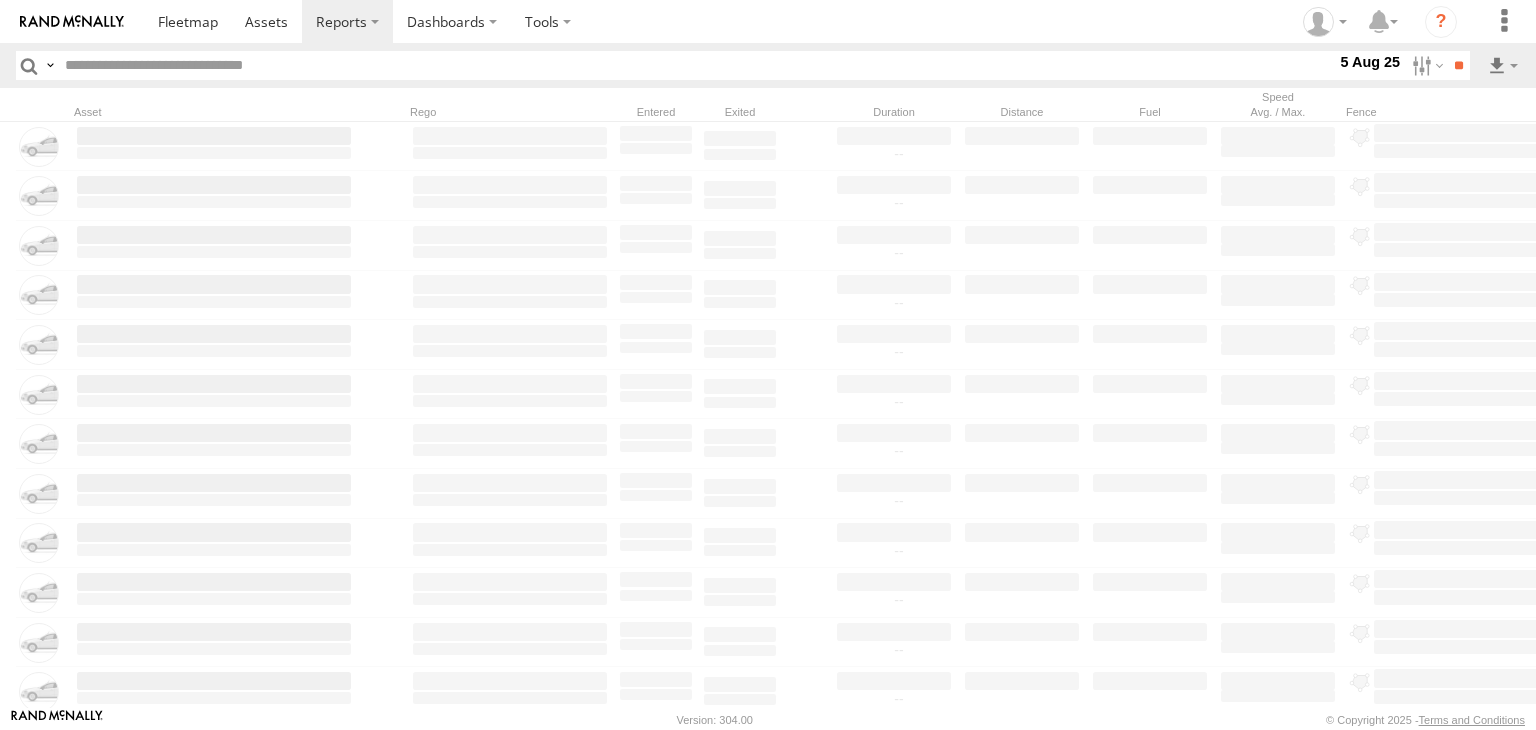 paste on "**********" 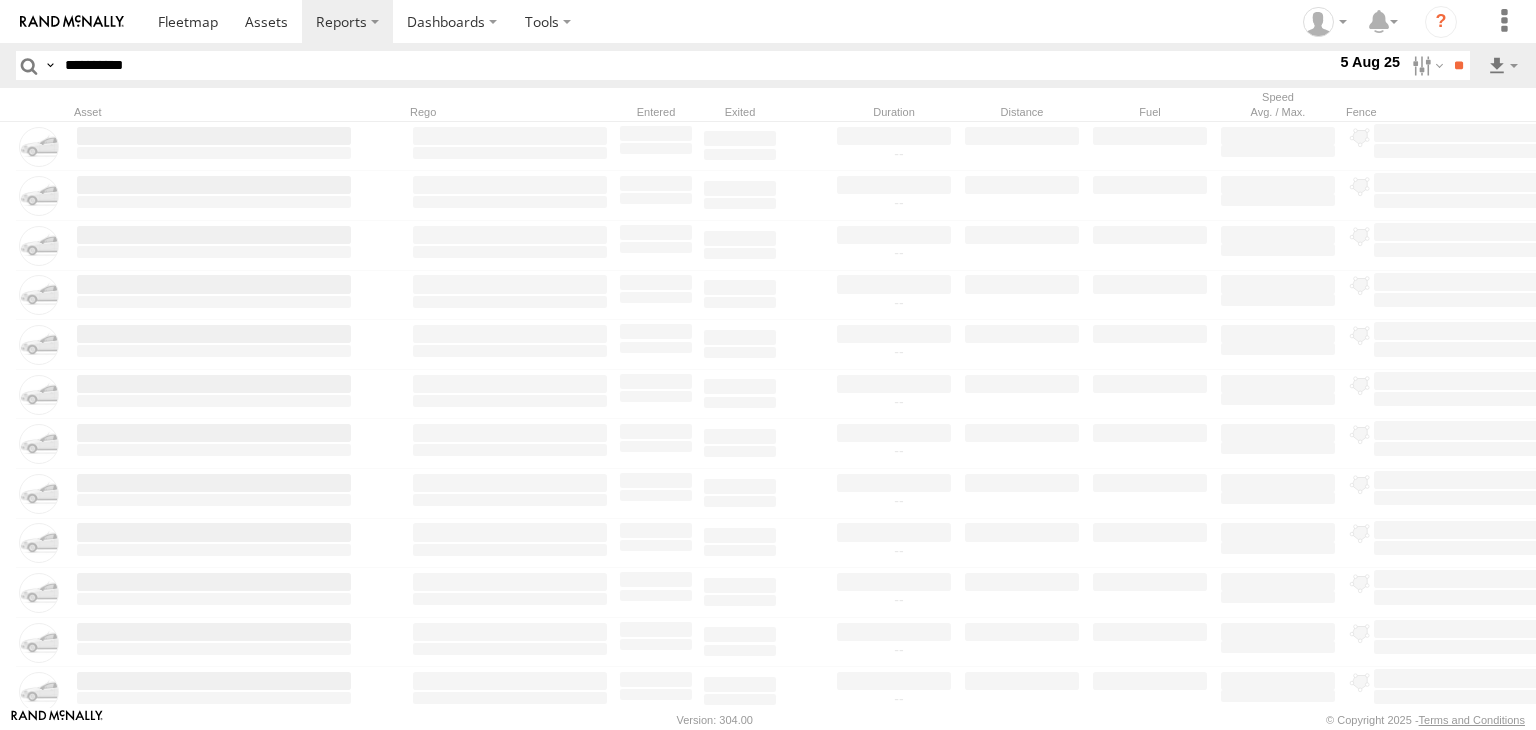 type on "**********" 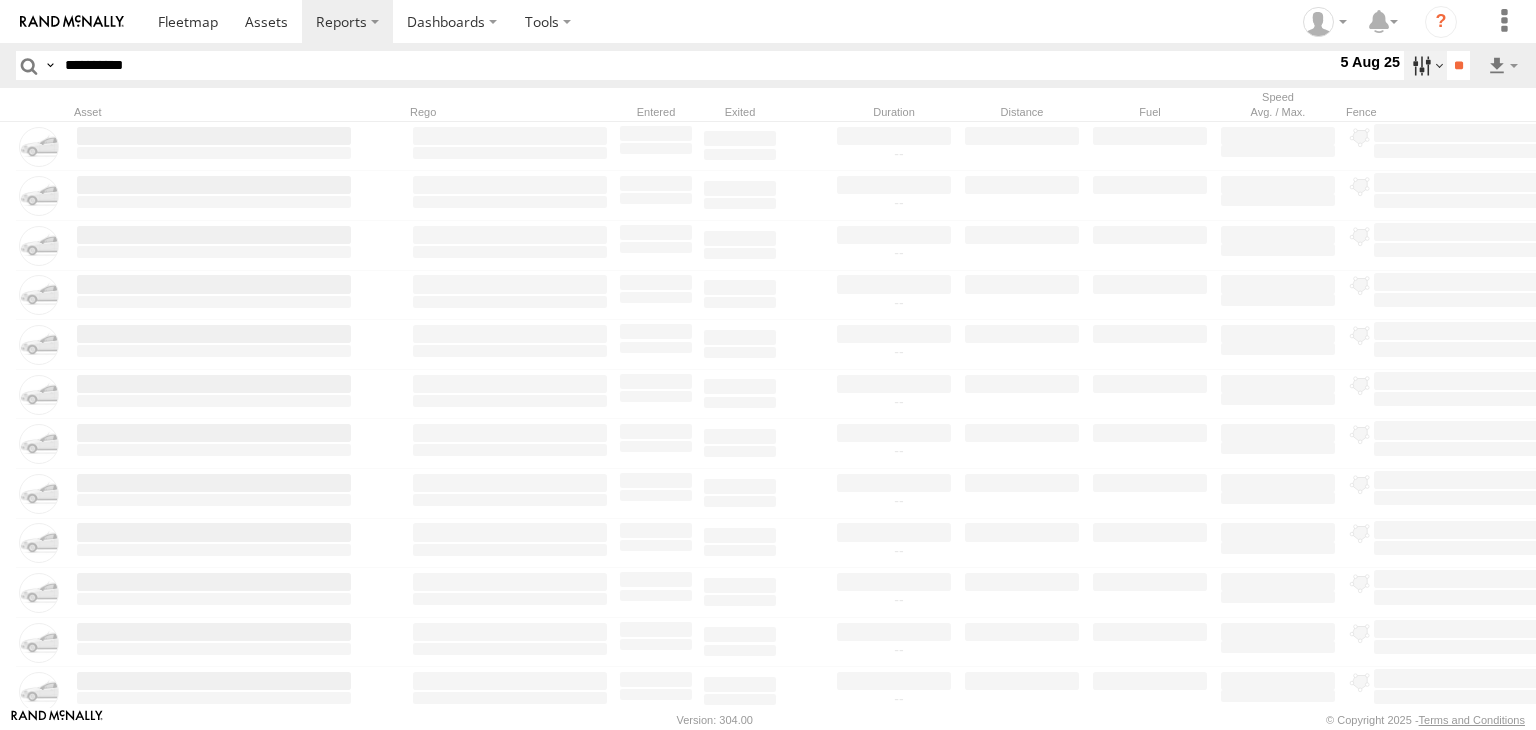 click at bounding box center (1425, 65) 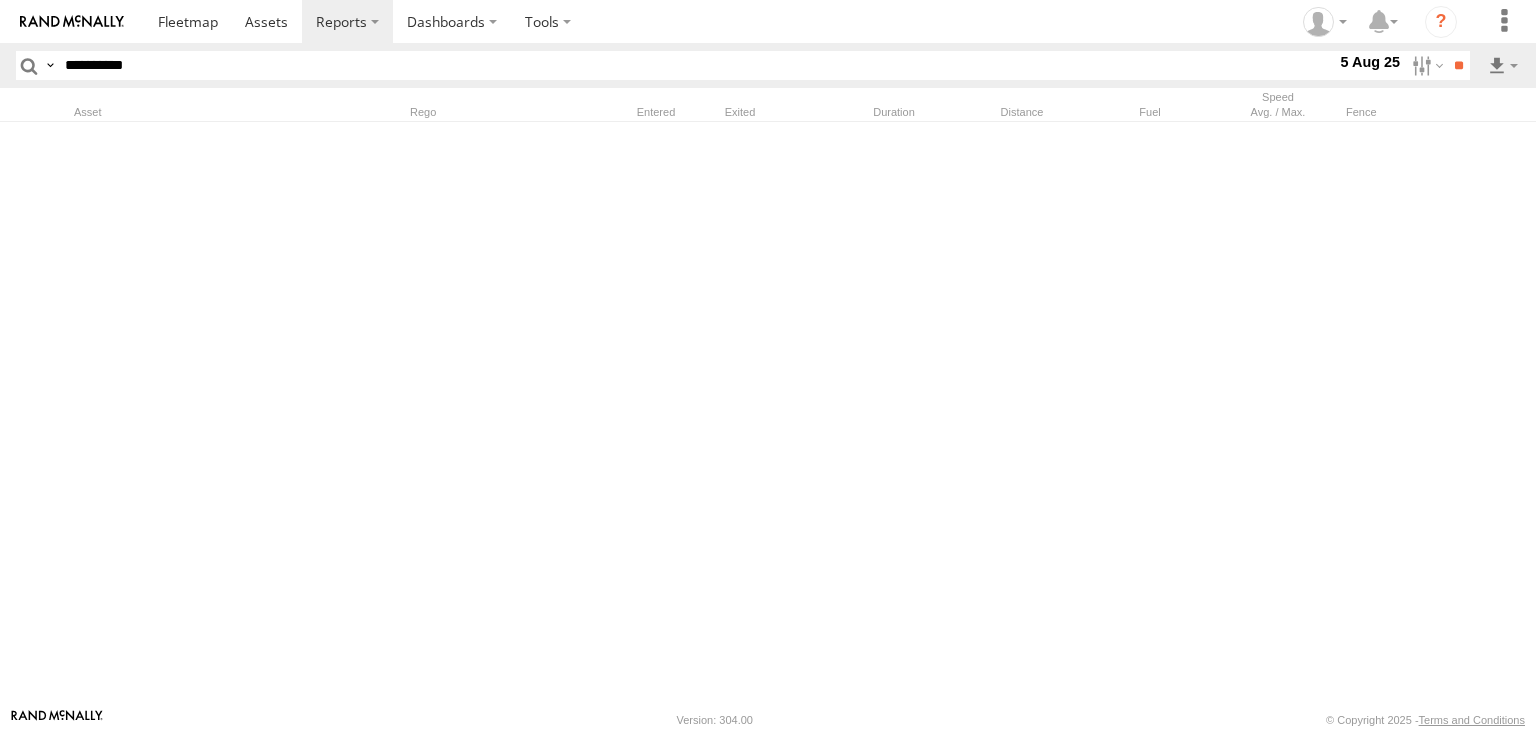 click at bounding box center (0, 0) 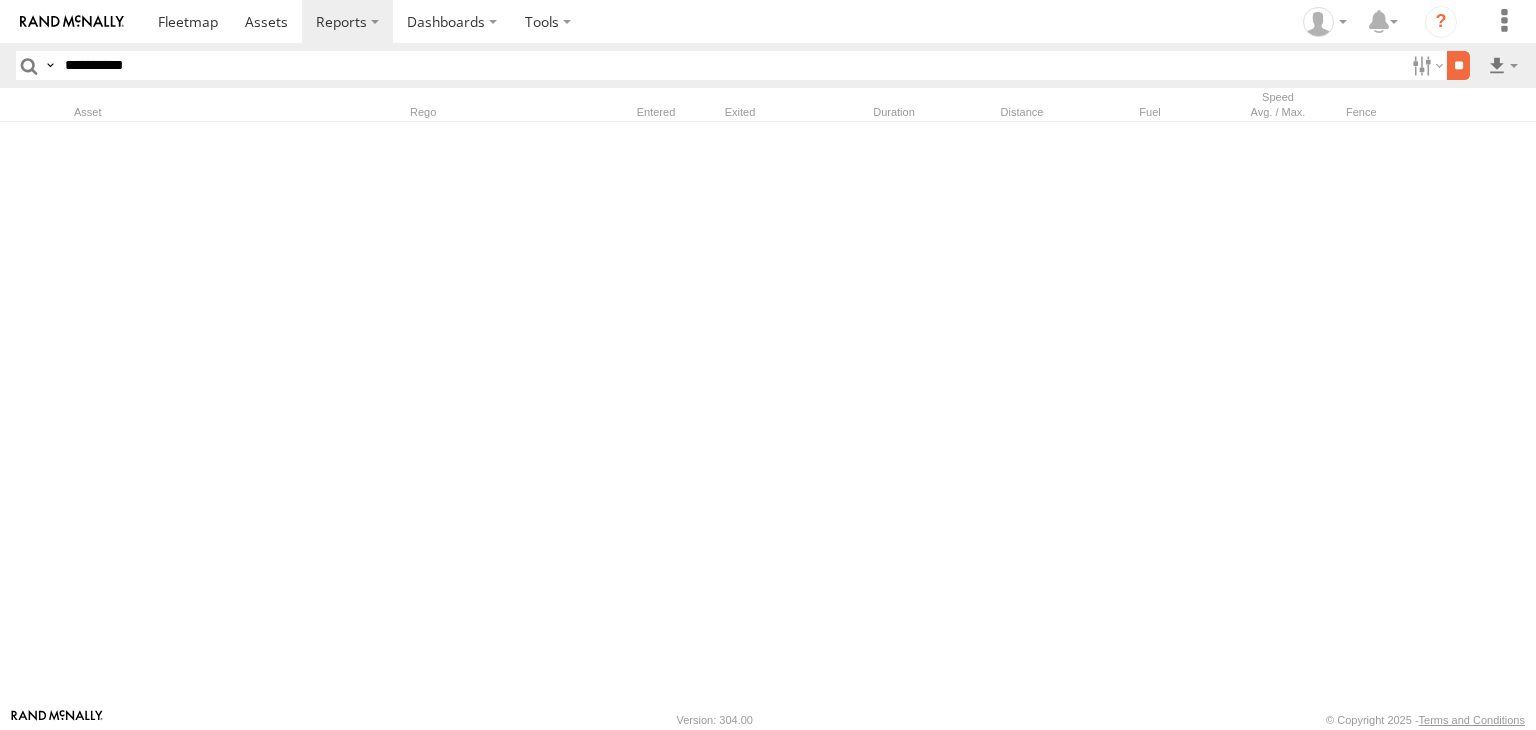 click on "**" at bounding box center (1458, 65) 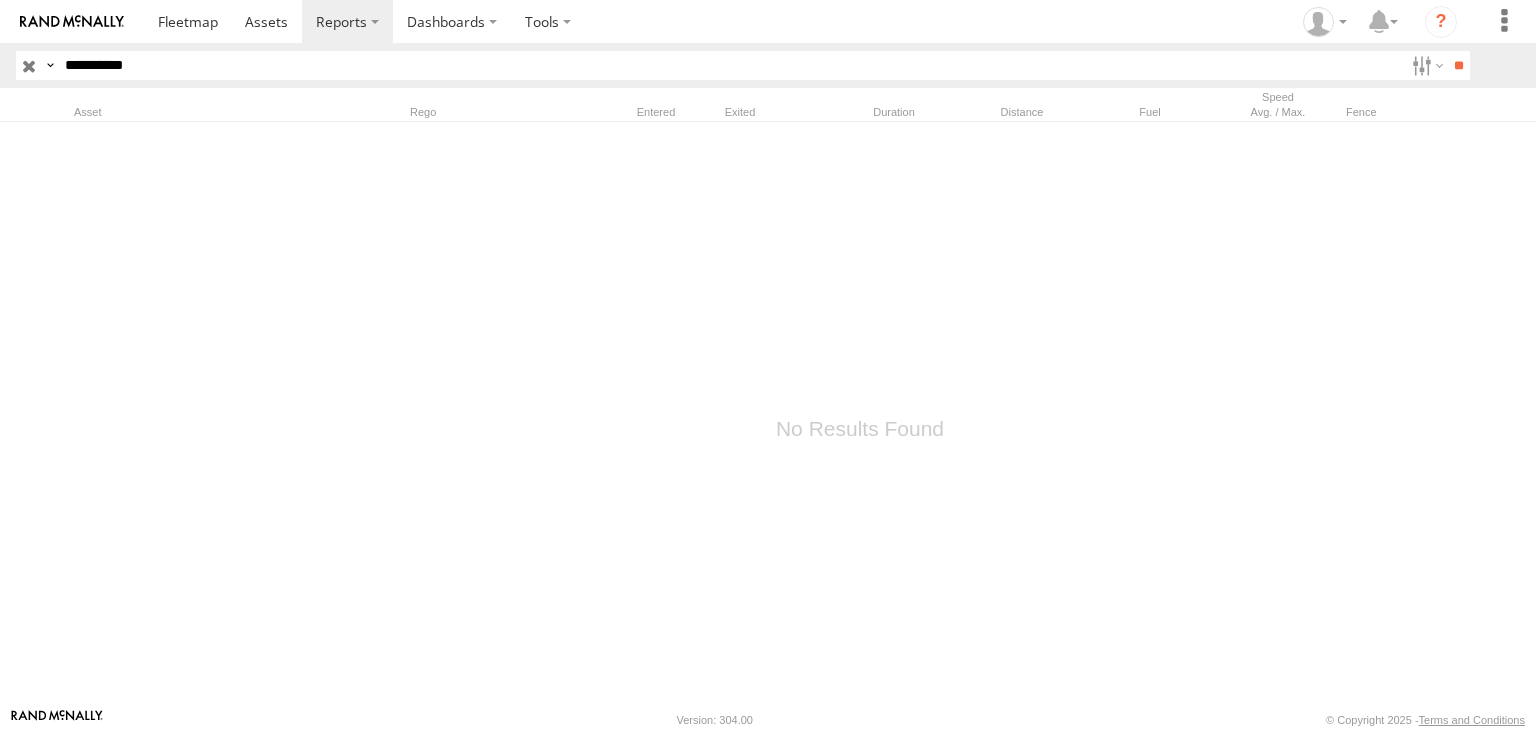 click at bounding box center [29, 65] 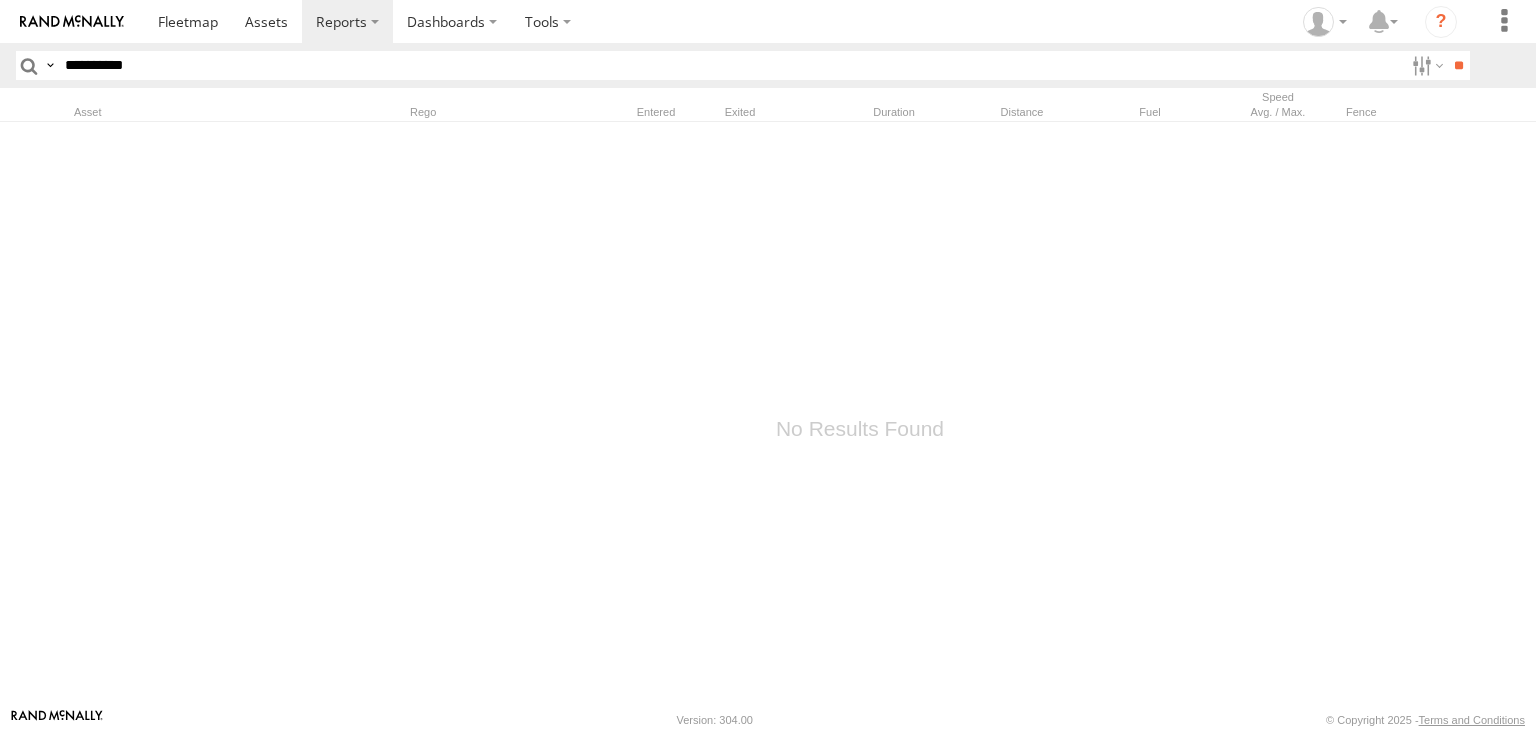 click on "**********" at bounding box center [730, 65] 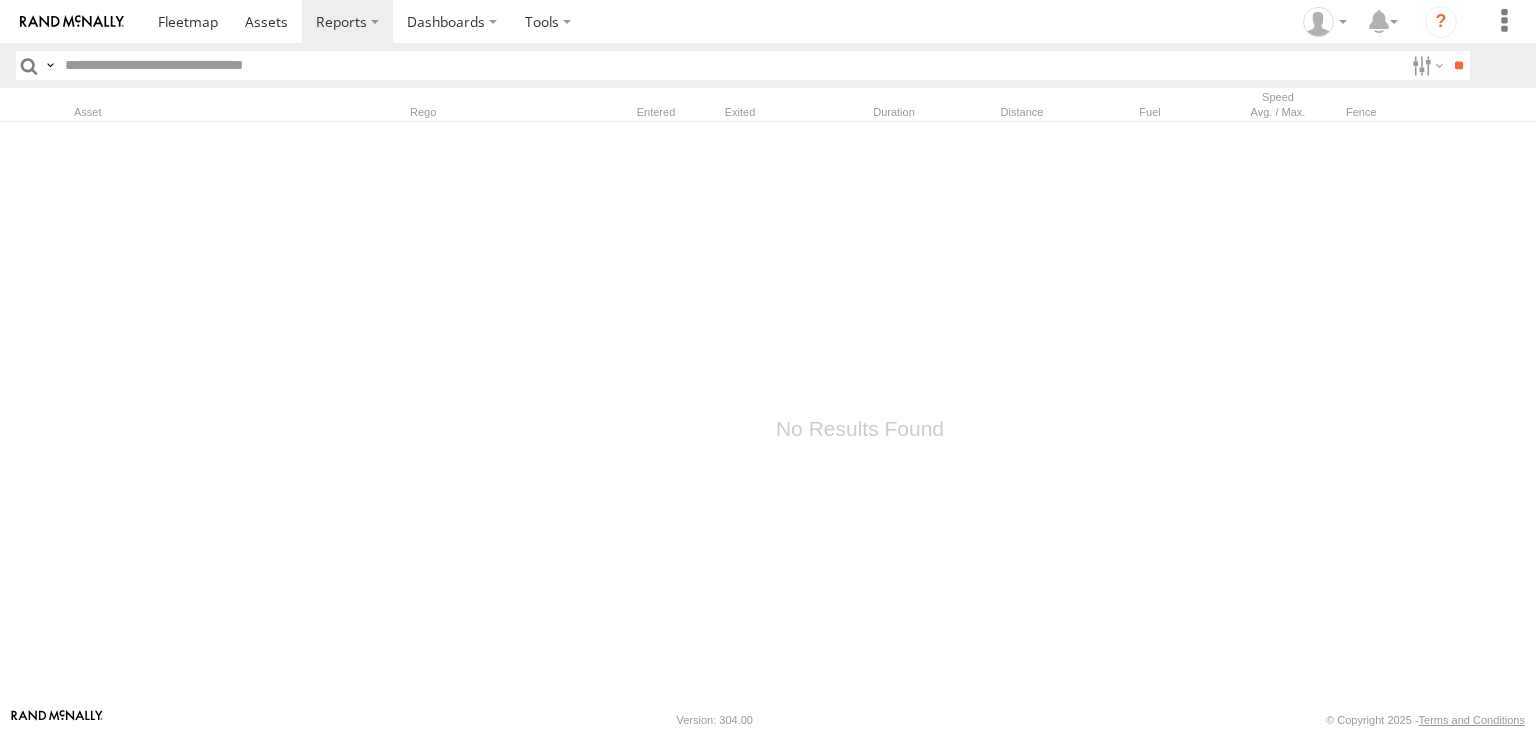 paste on "********" 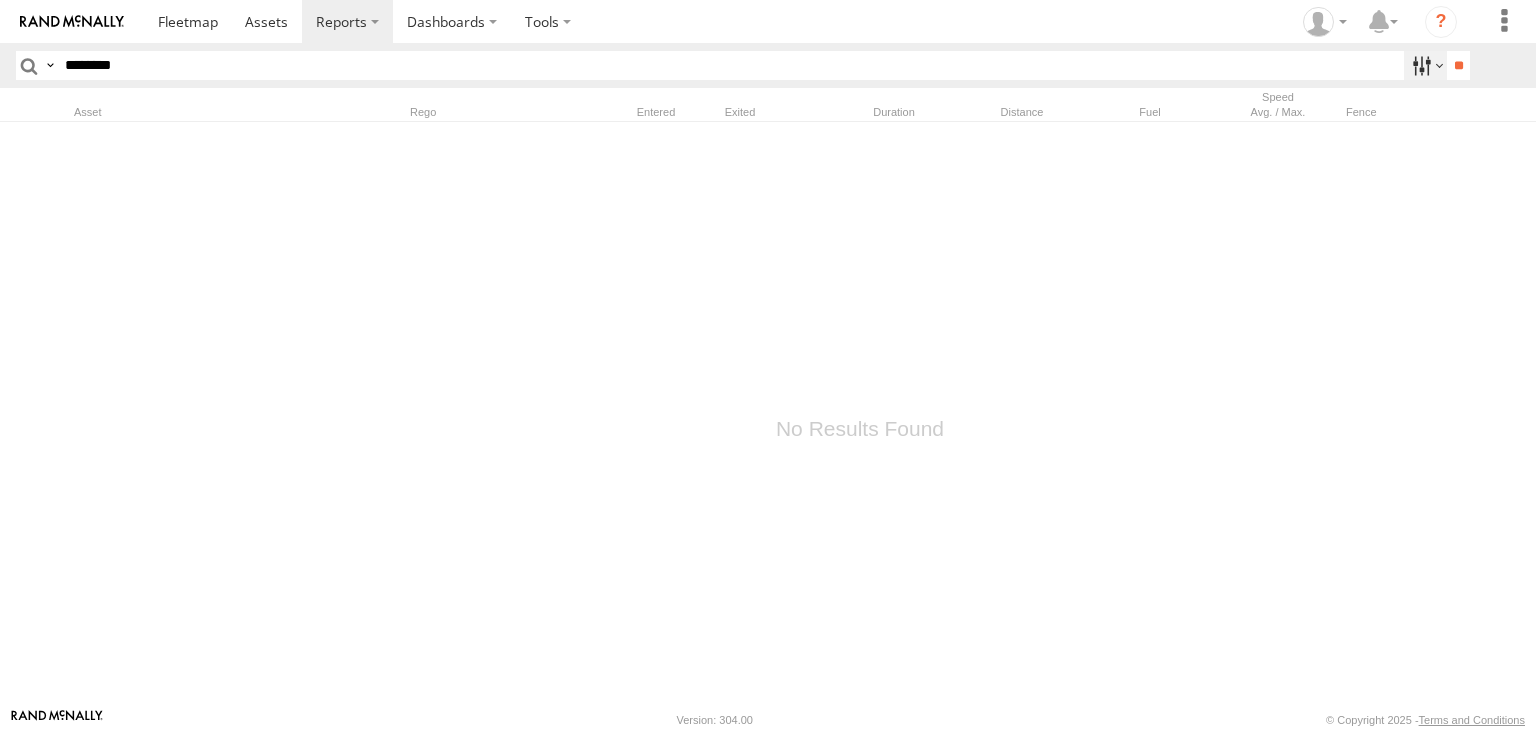 type on "********" 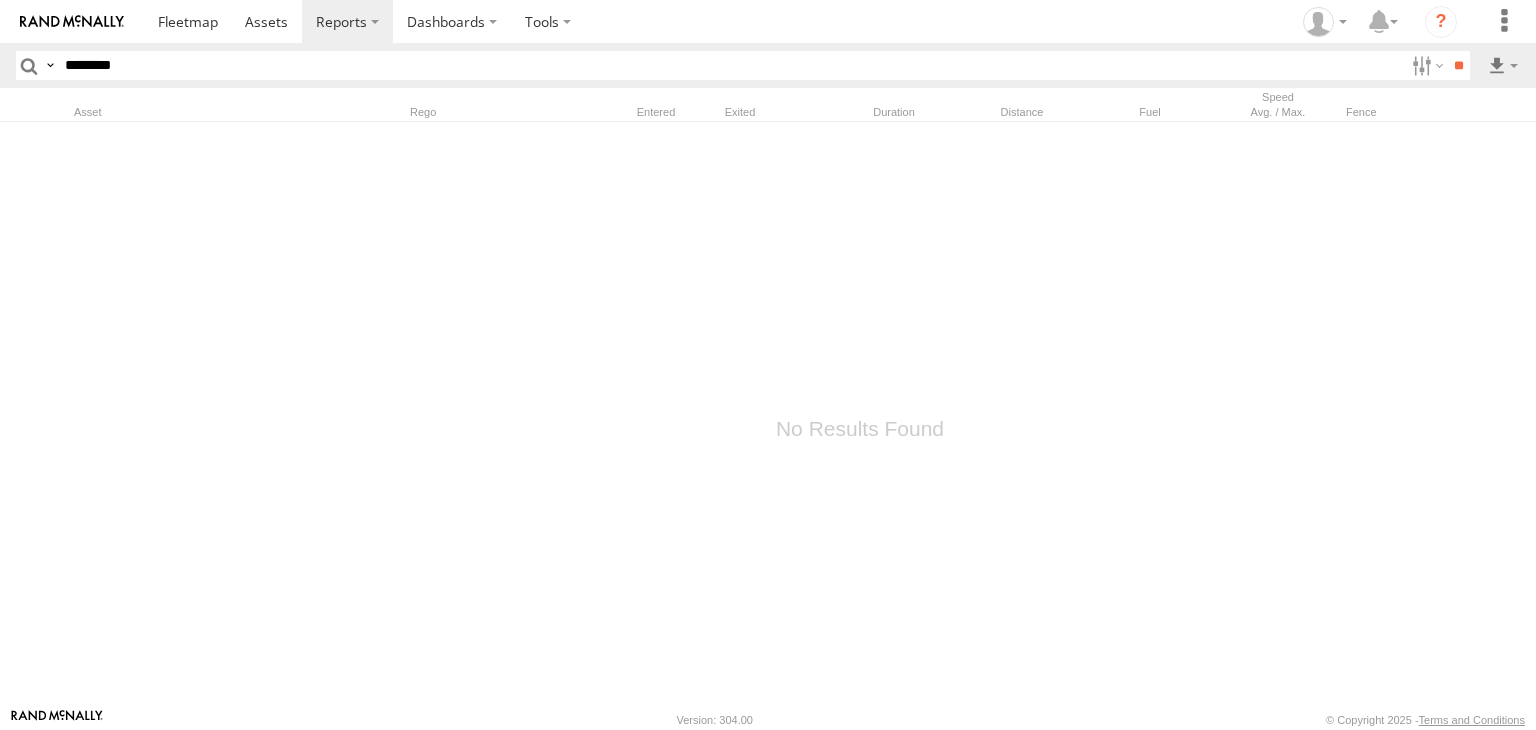 click at bounding box center [0, 0] 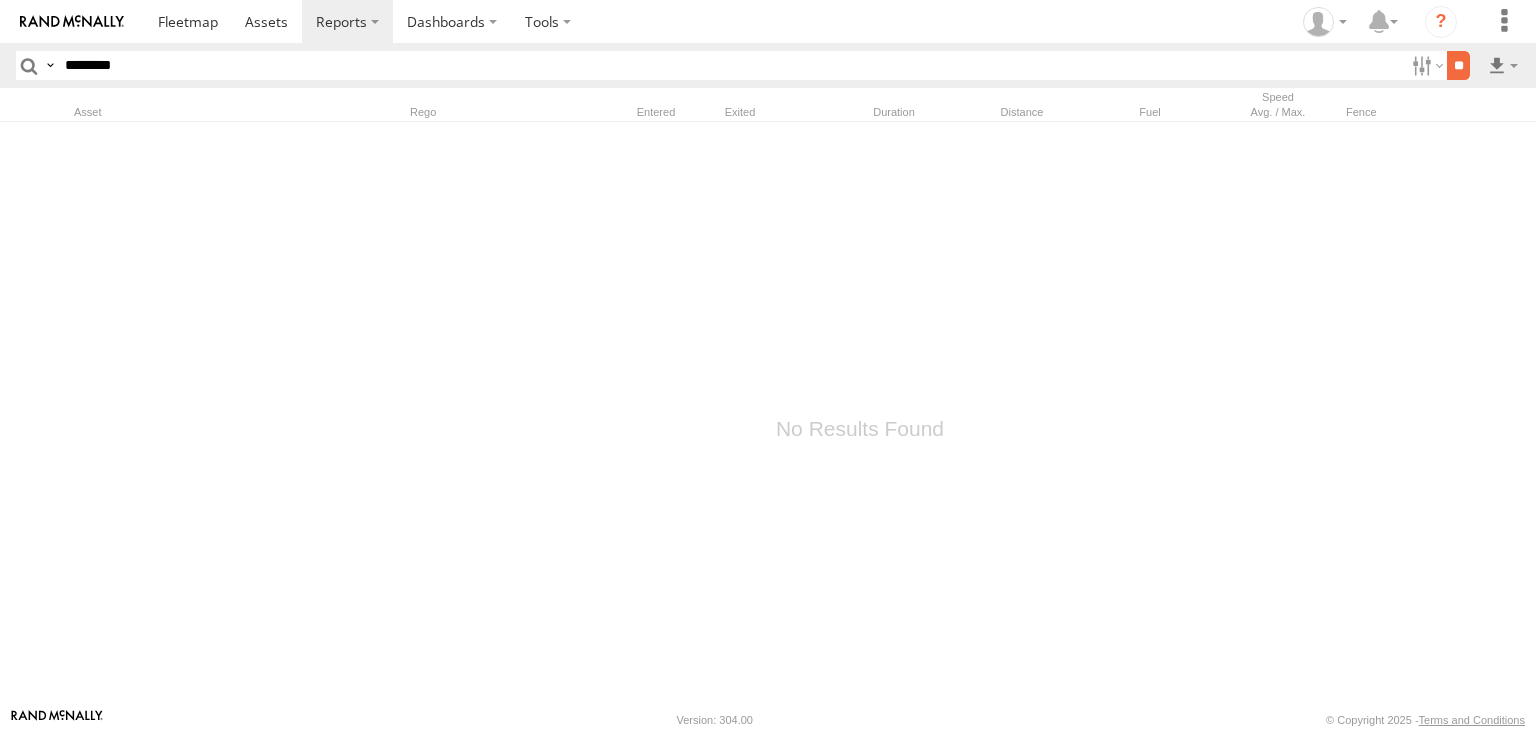click on "**" at bounding box center [1458, 65] 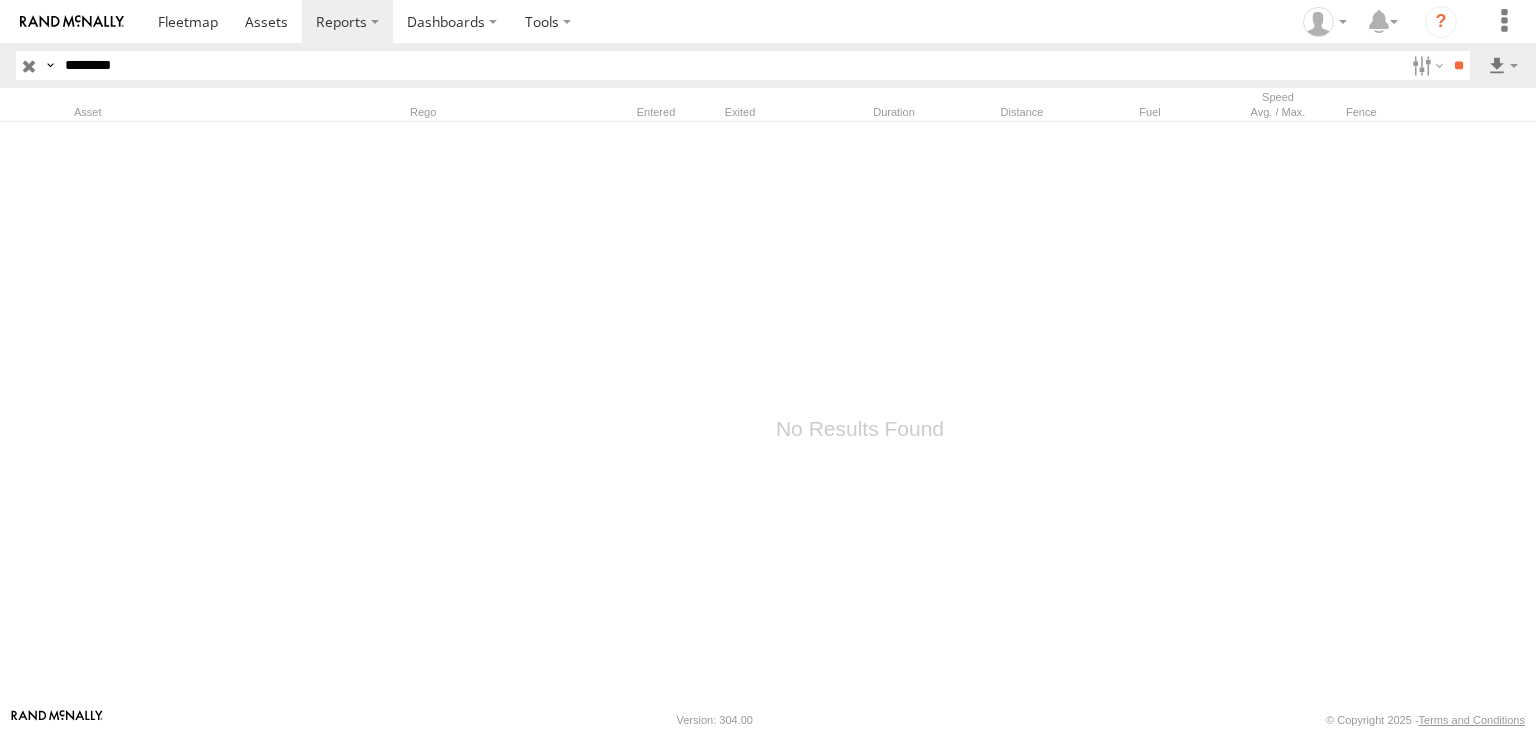 drag, startPoint x: 62, startPoint y: 61, endPoint x: 152, endPoint y: 65, distance: 90.088844 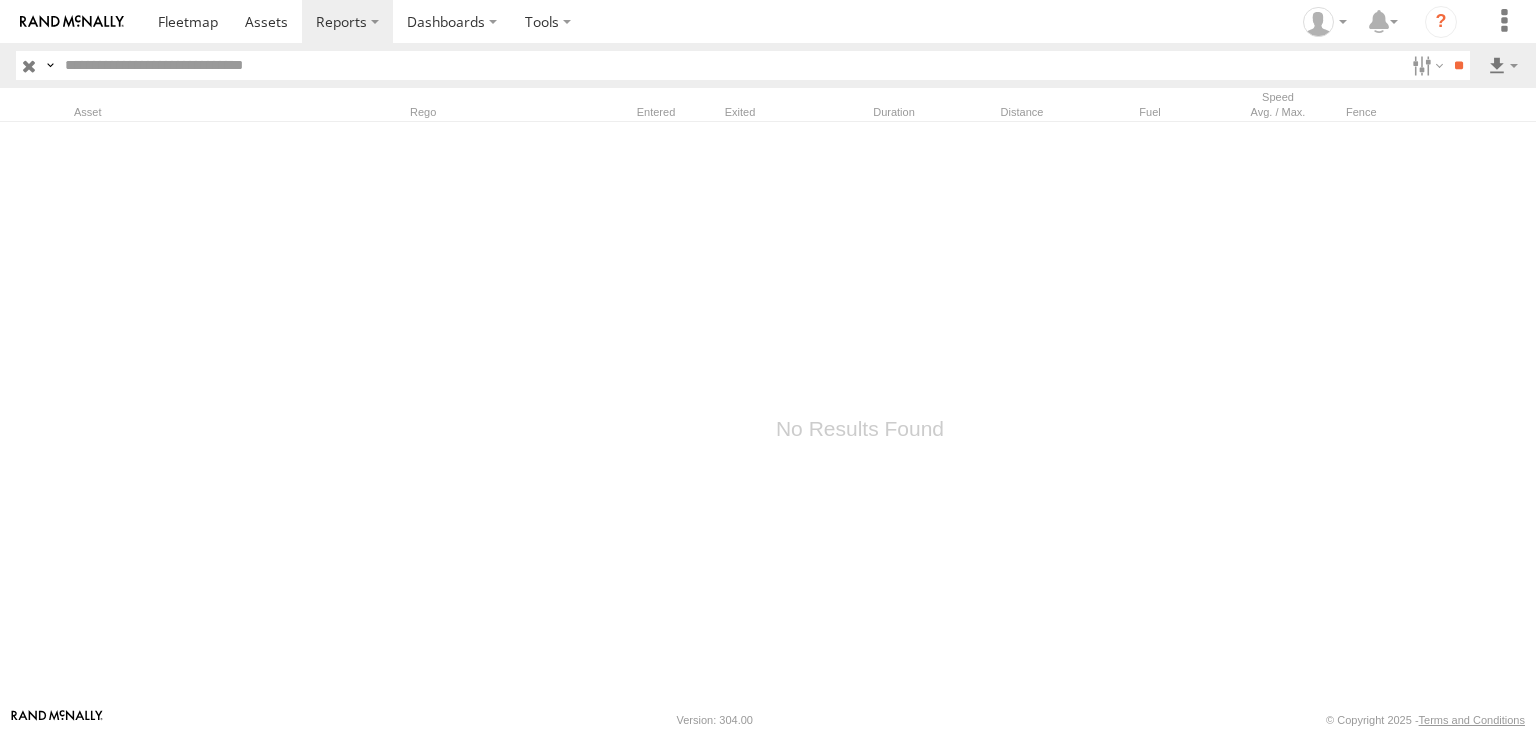 paste on "********" 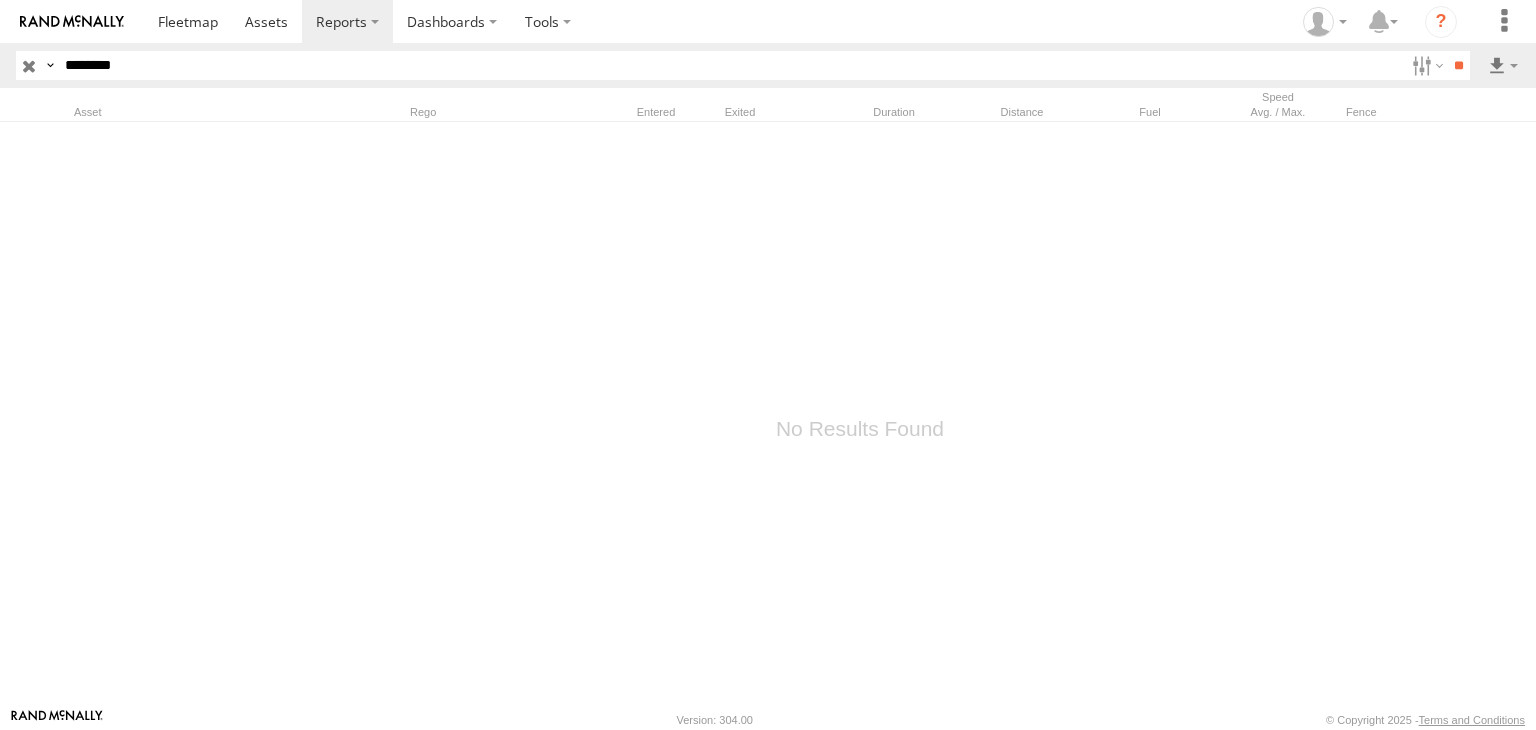 type on "********" 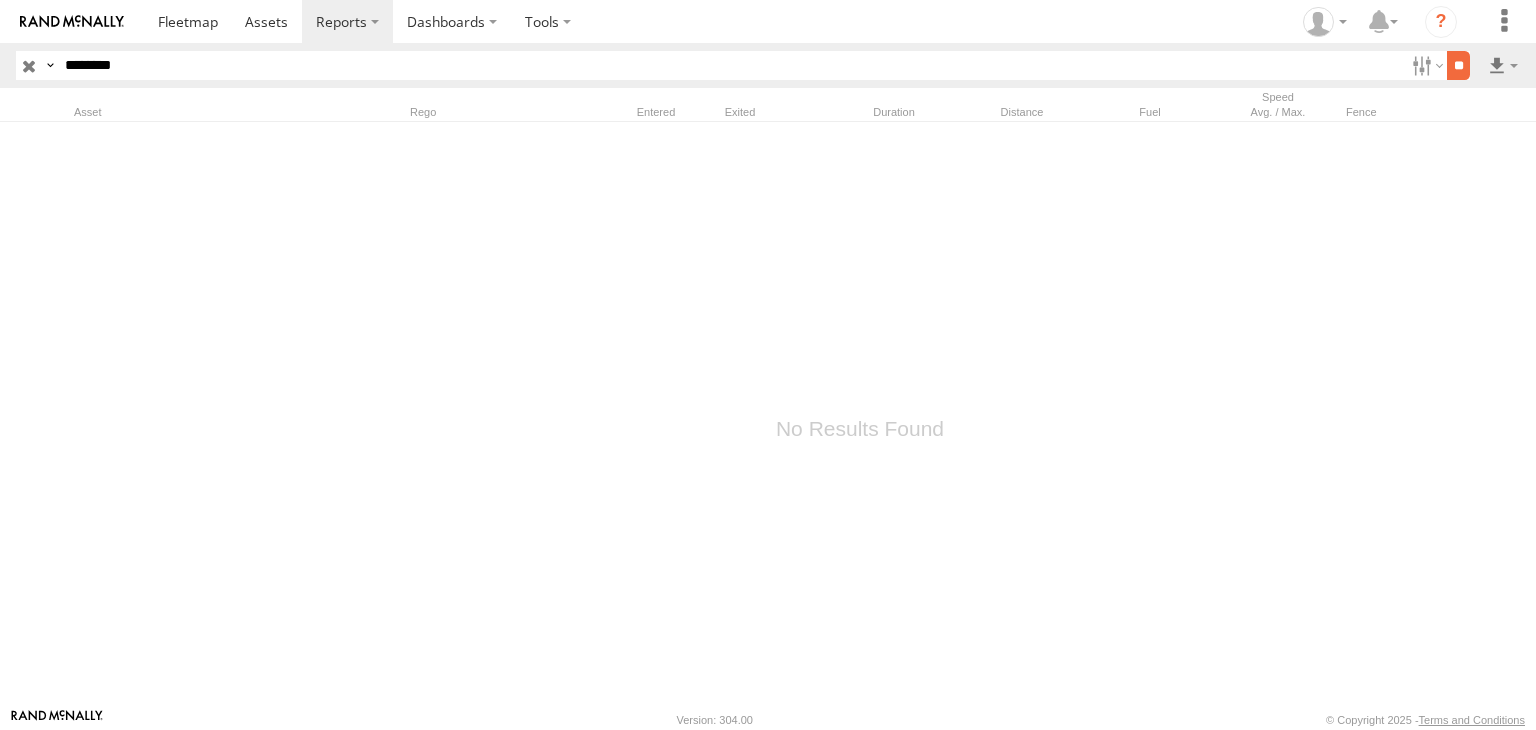 click on "**" at bounding box center (1458, 65) 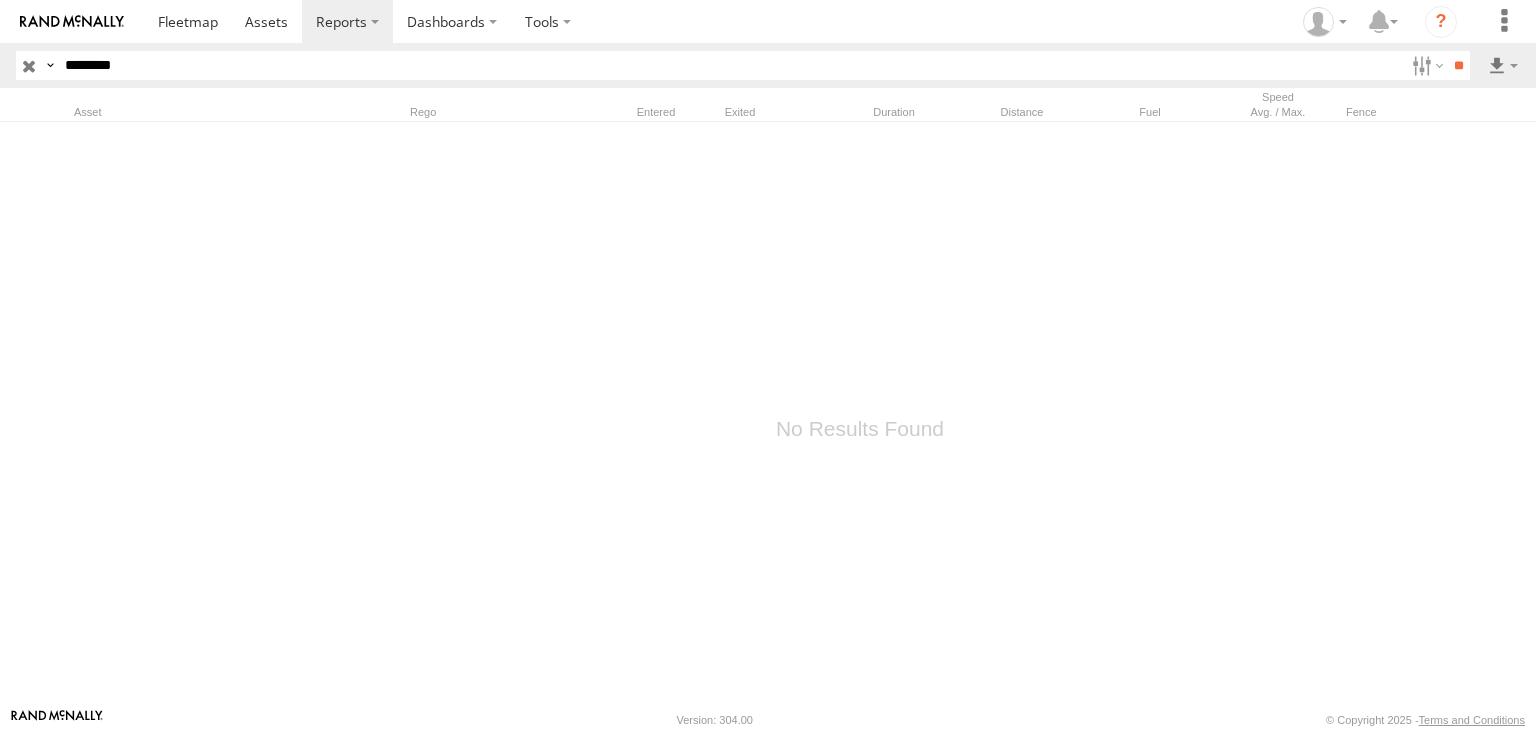 click on "[BRAND]
Version: [VERSION]
© Copyright [YEAR] -  Terms and Conditions" at bounding box center (768, 719) 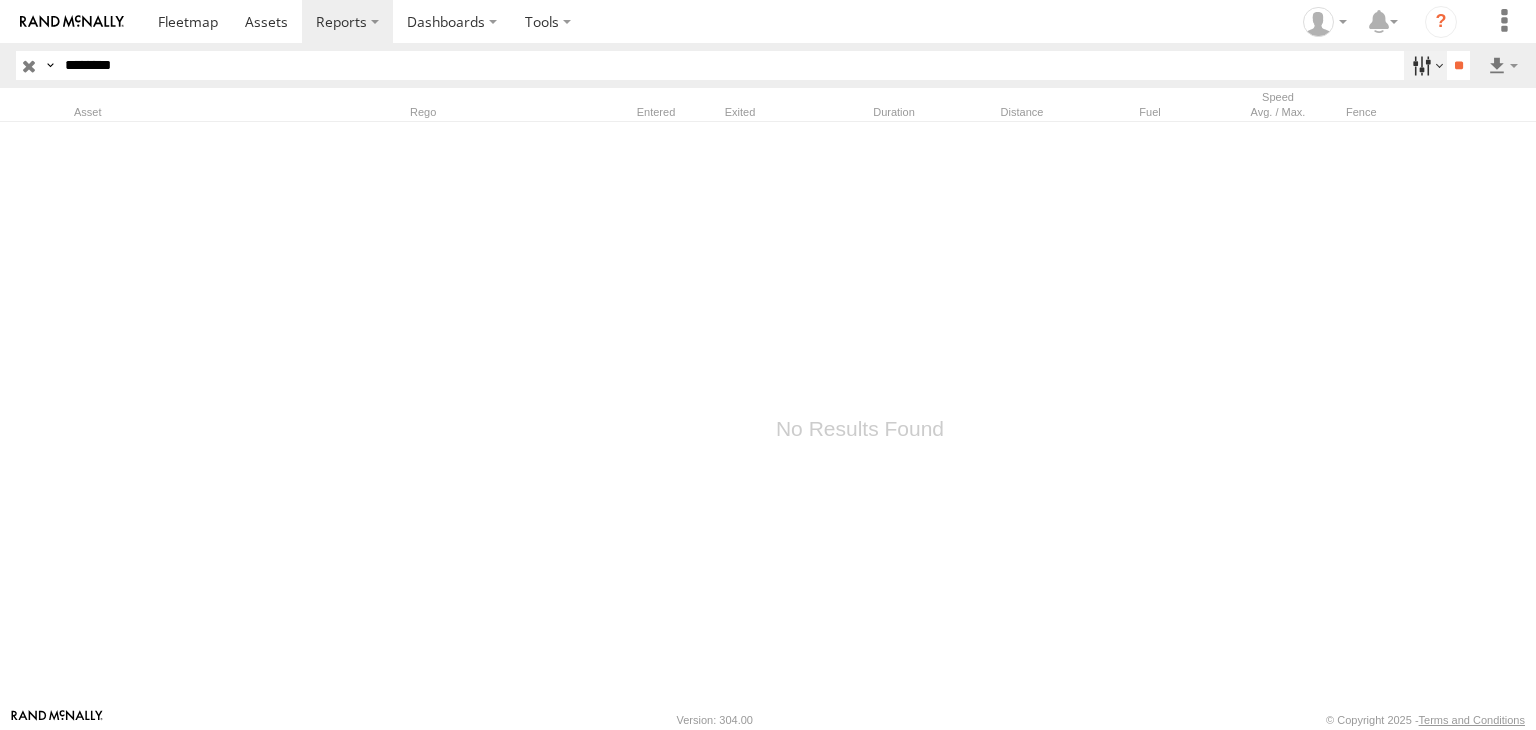 click at bounding box center [1425, 65] 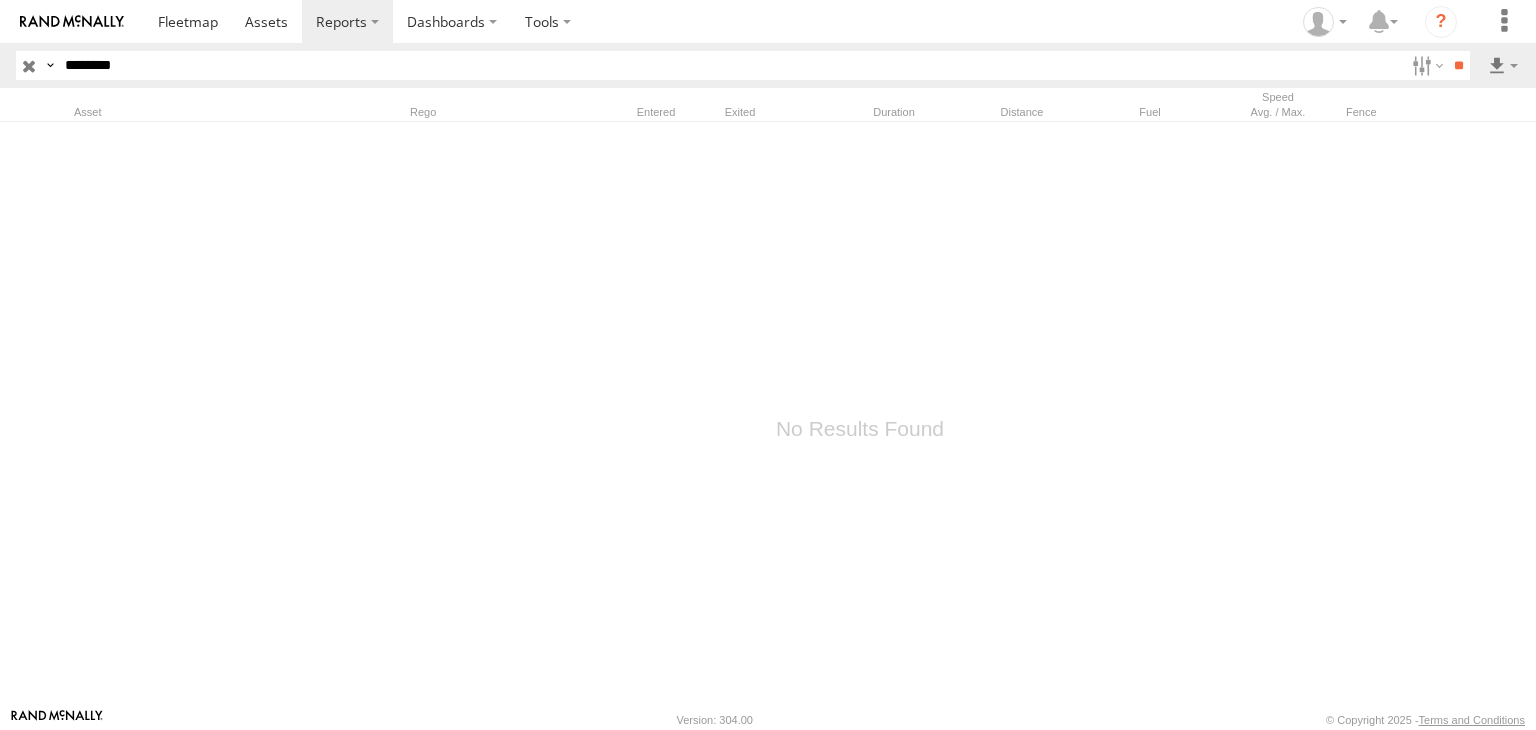 click at bounding box center [0, 0] 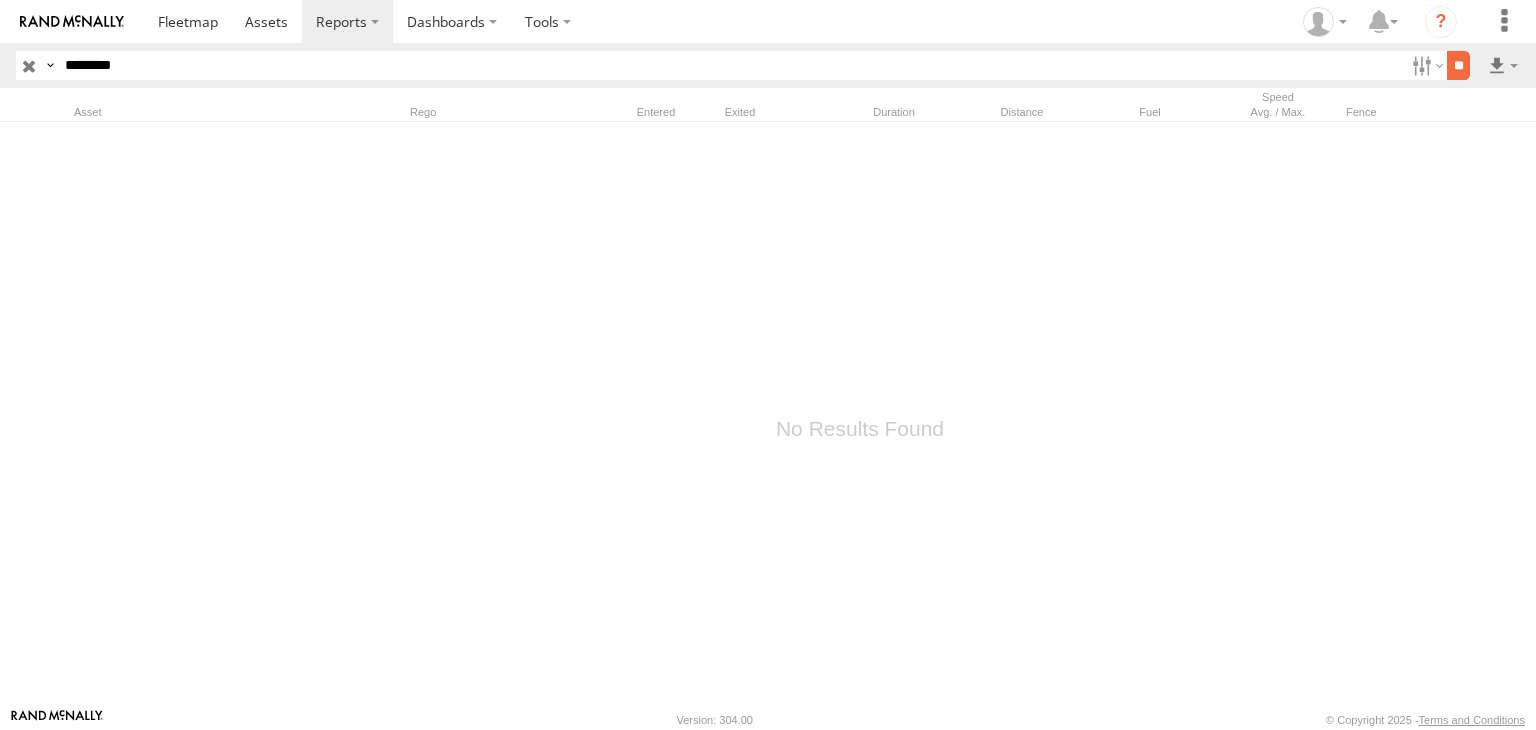 click on "**" at bounding box center (1458, 65) 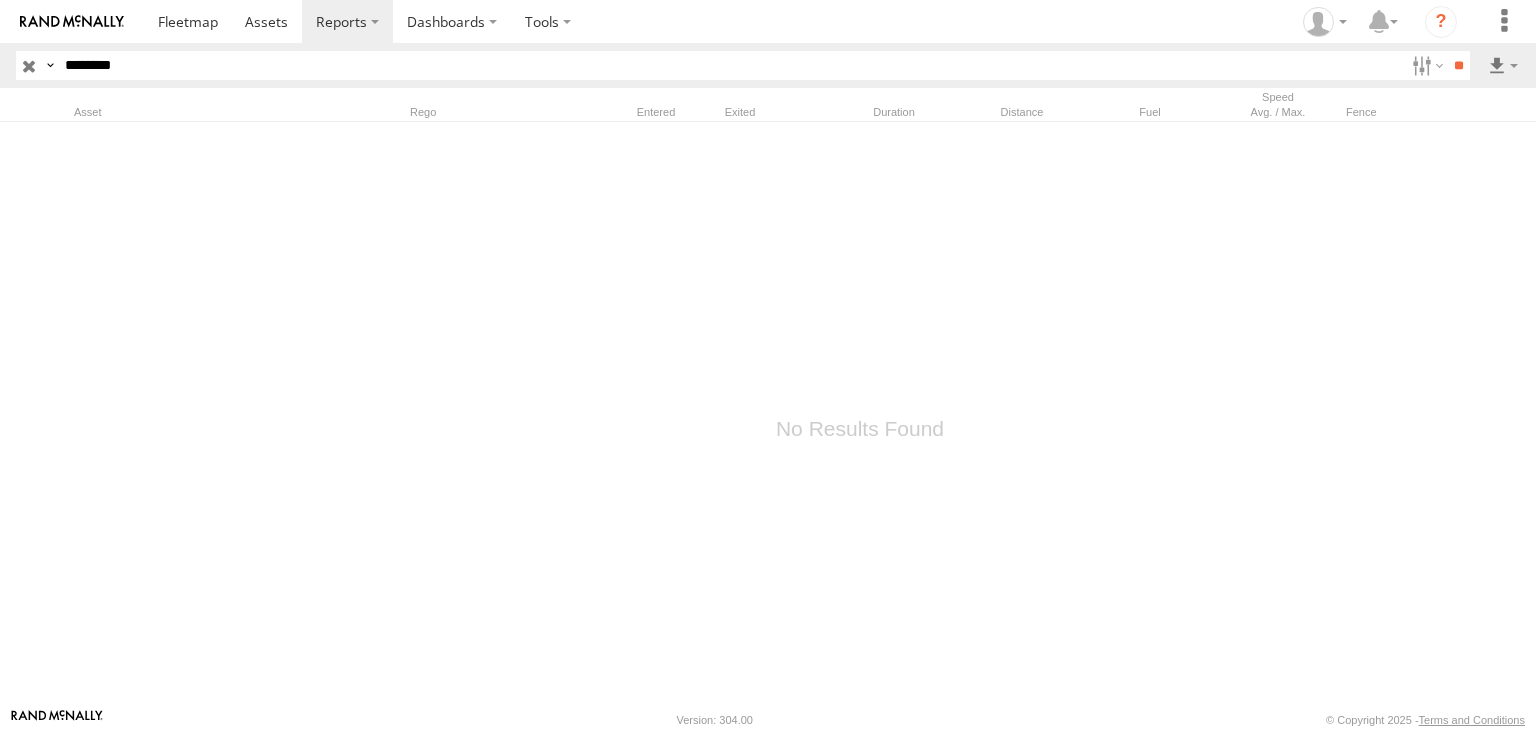 click at bounding box center (29, 65) 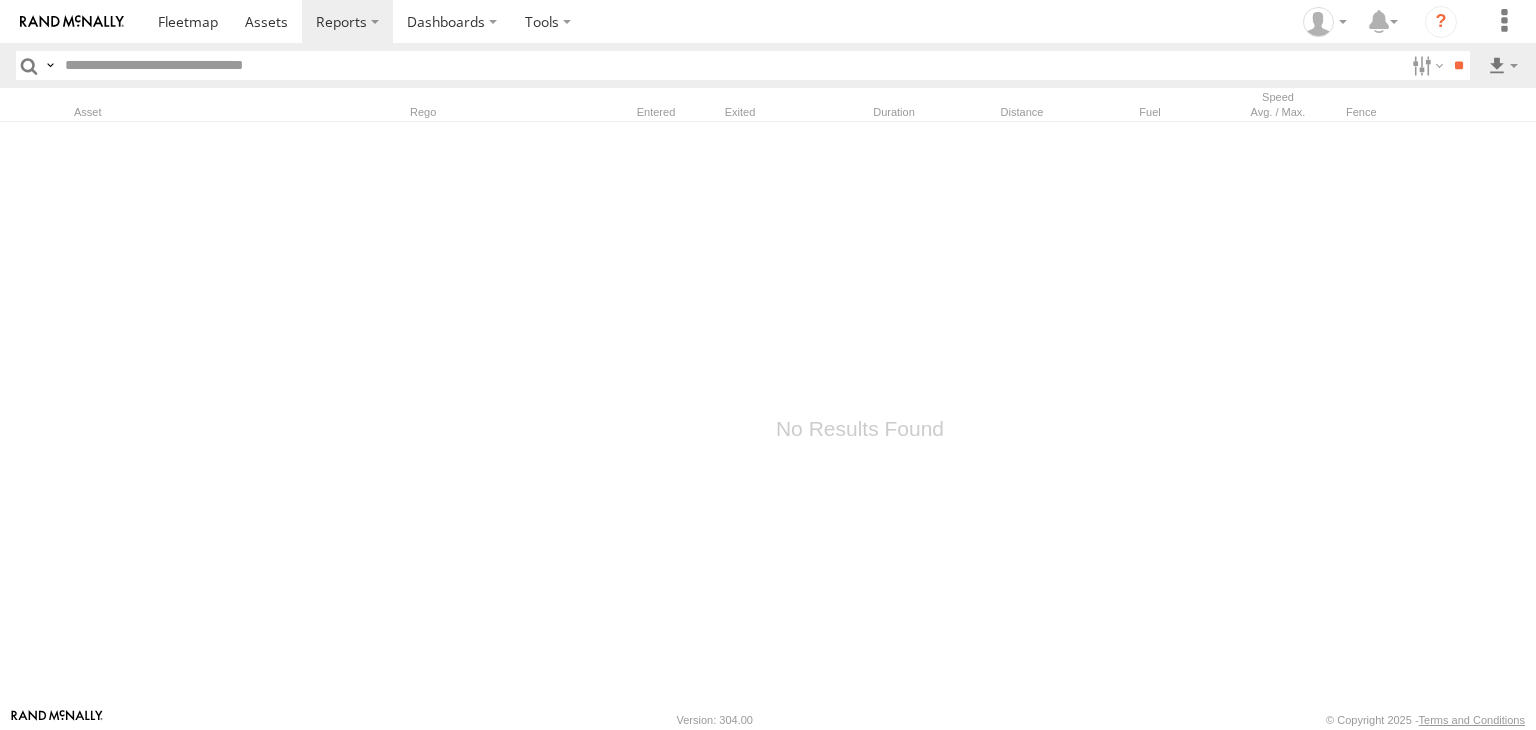 paste on "**********" 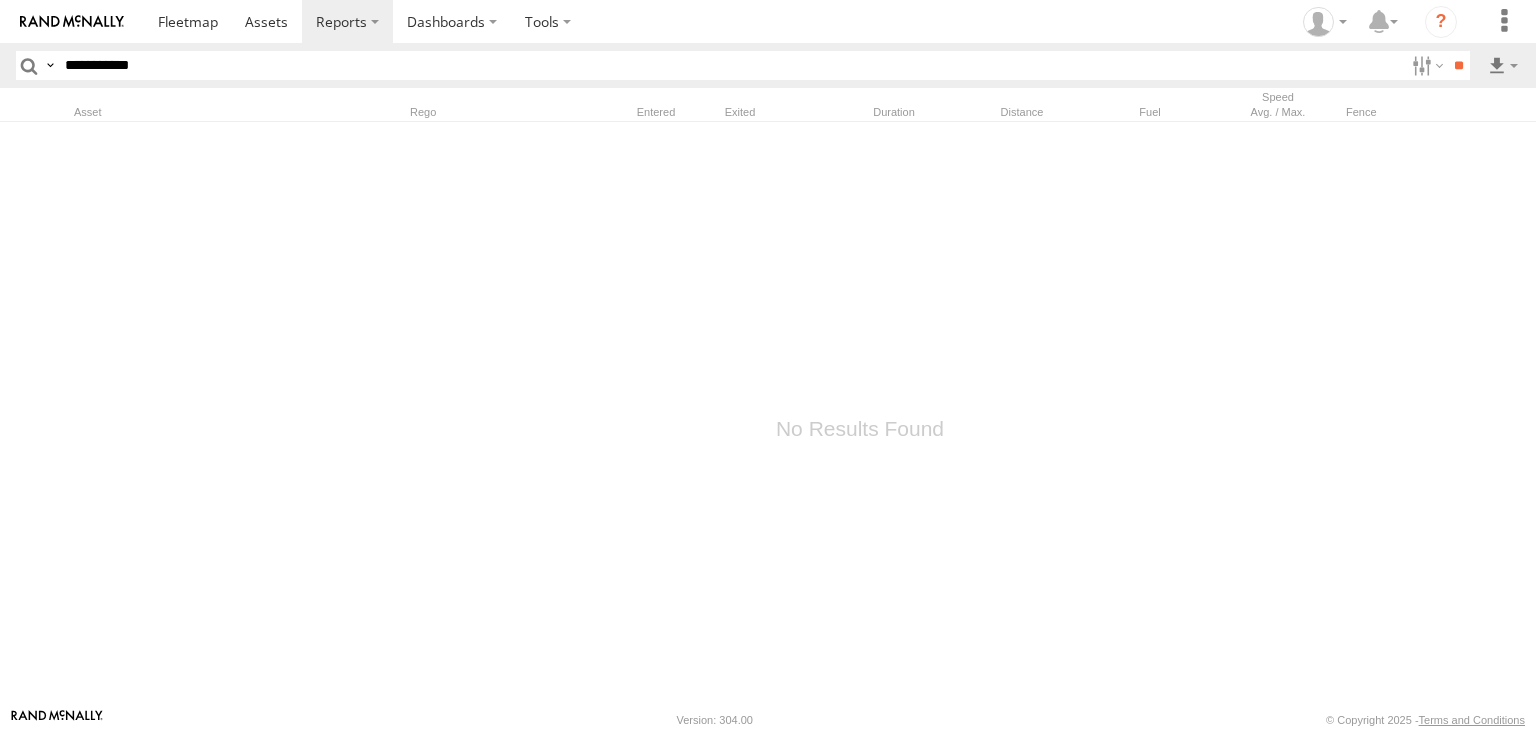 drag, startPoint x: 111, startPoint y: 61, endPoint x: 275, endPoint y: 74, distance: 164.51443 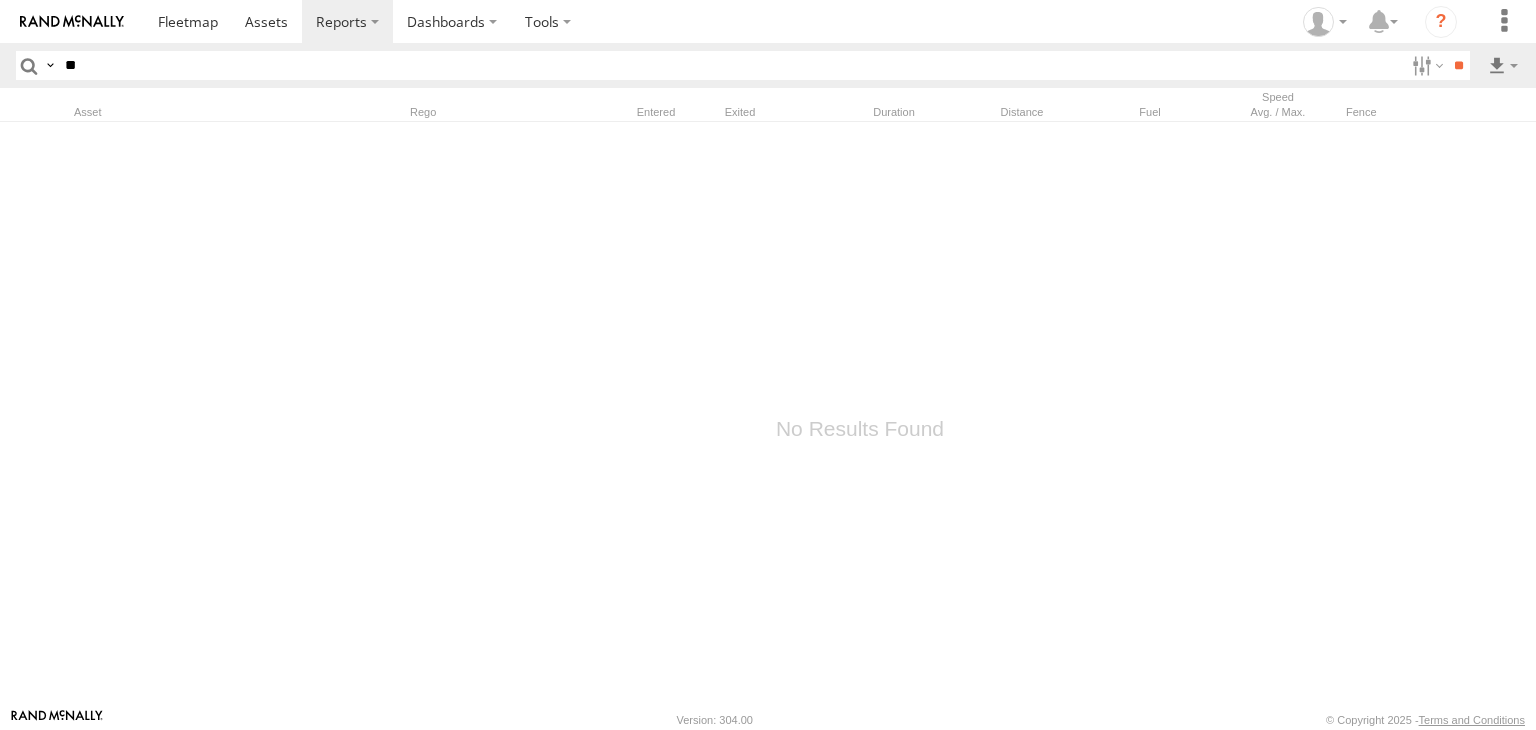 type on "*" 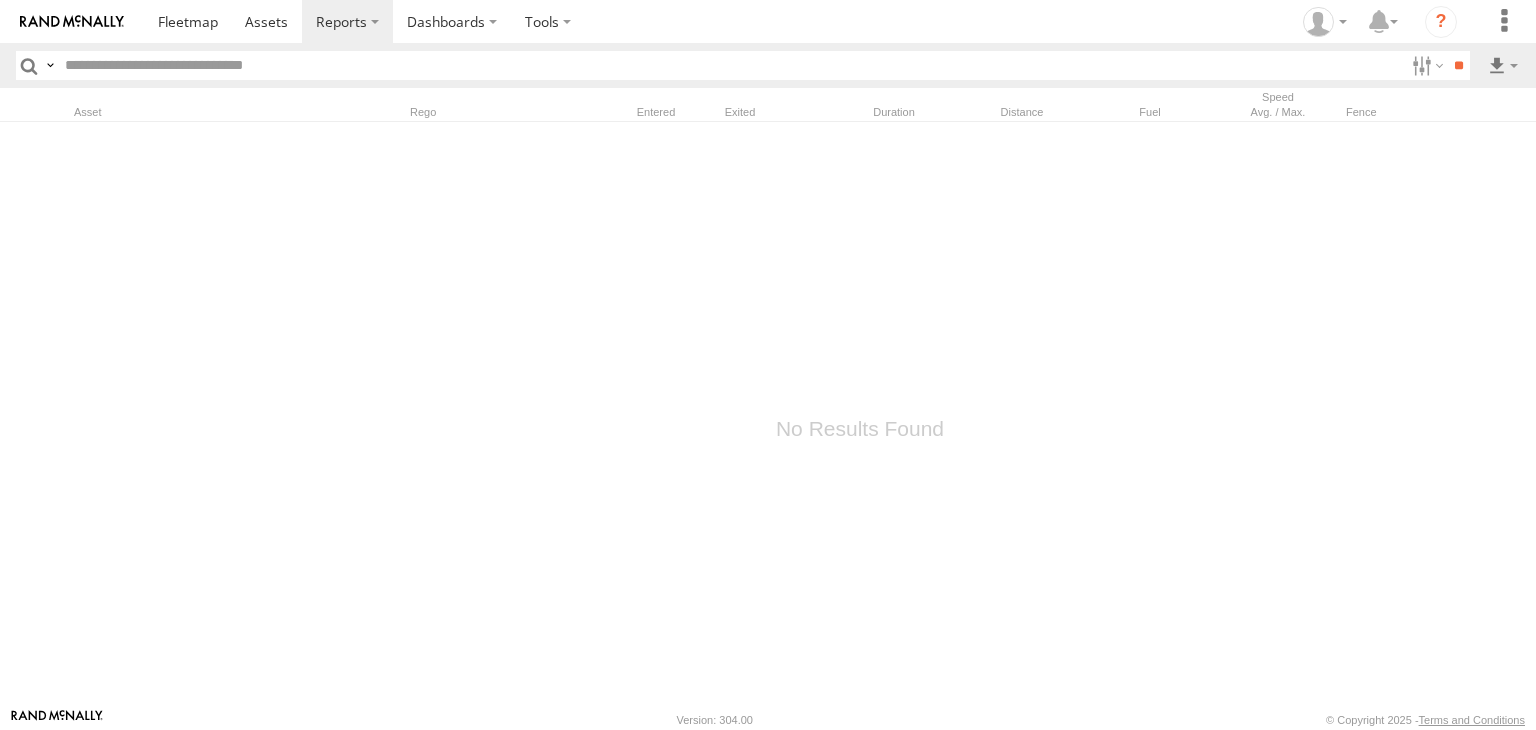 click at bounding box center [730, 65] 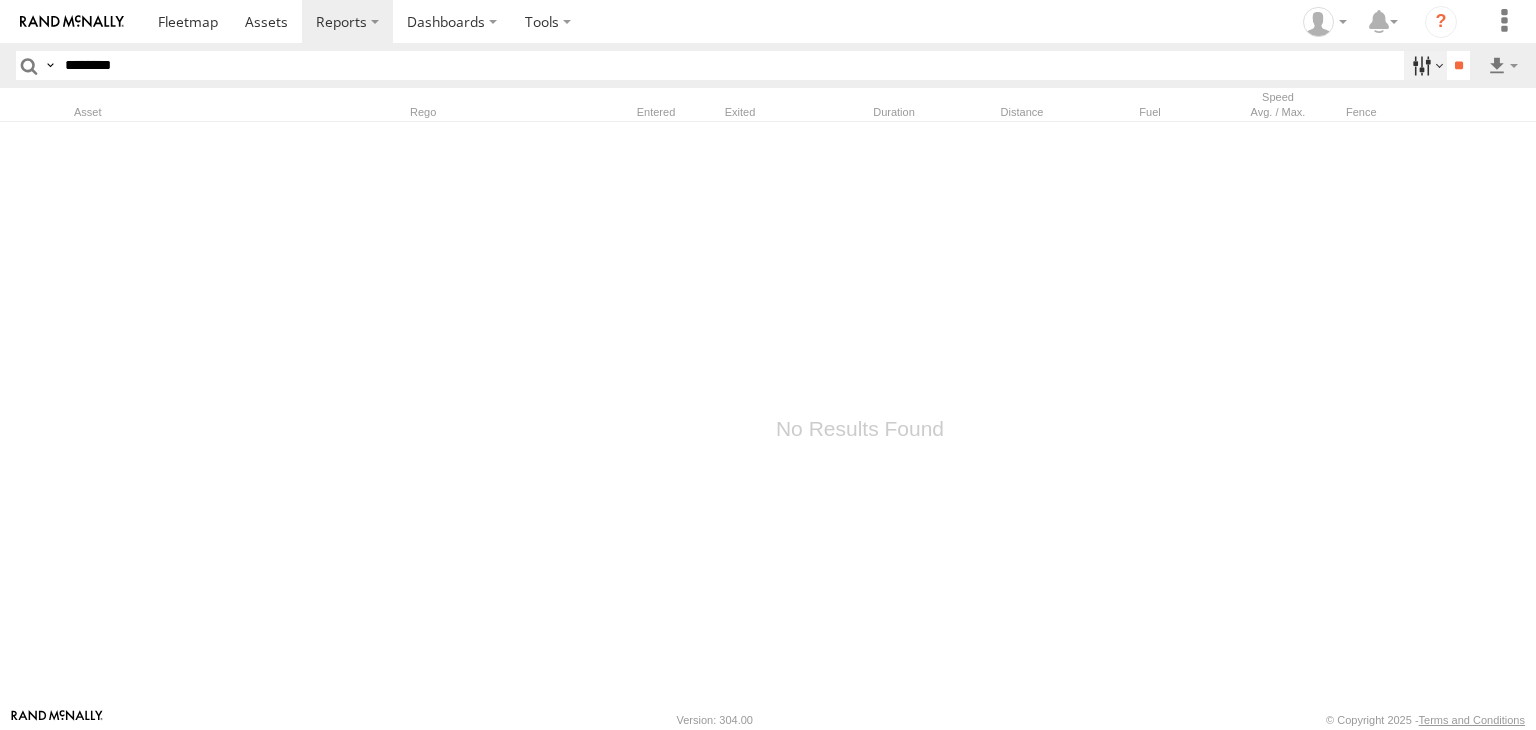type on "********" 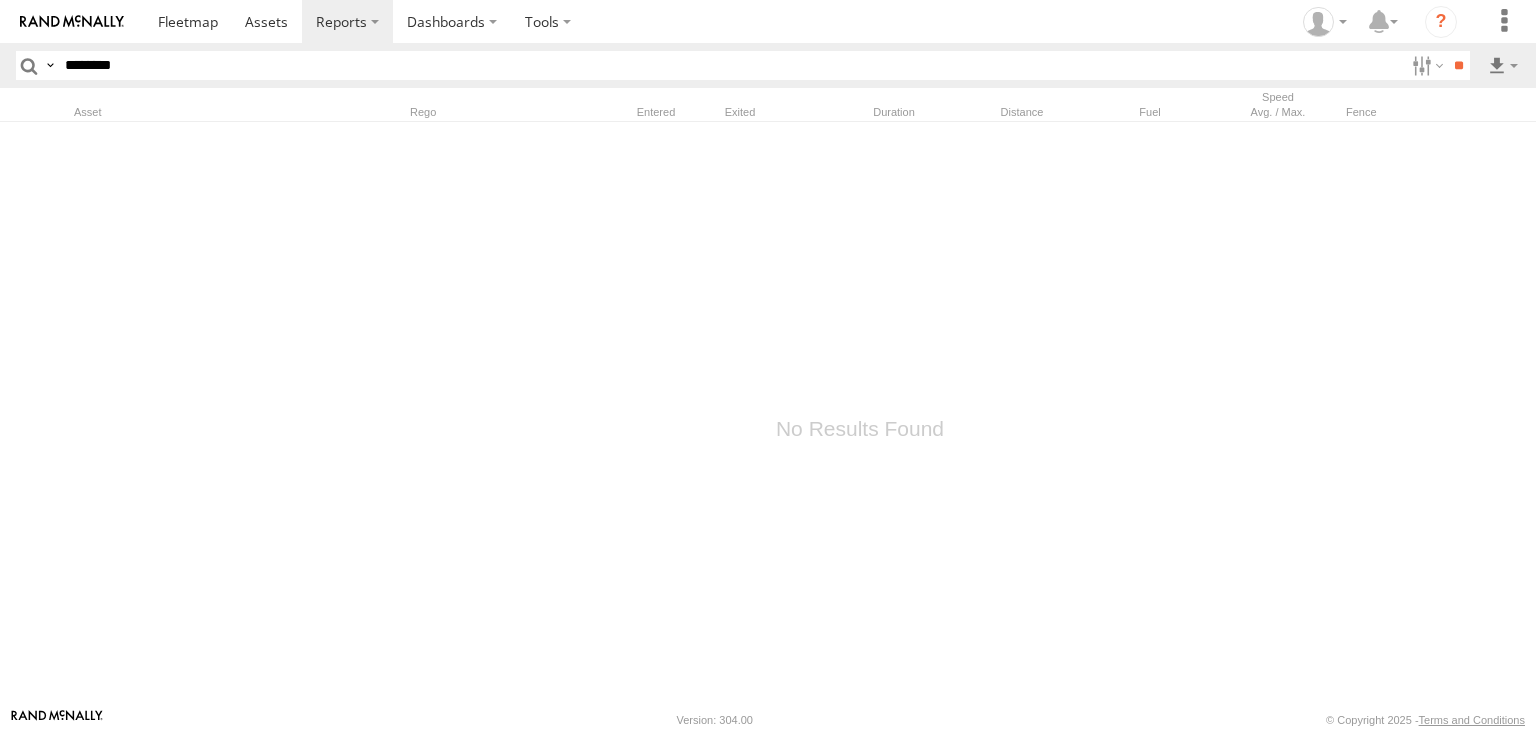 click at bounding box center [0, 0] 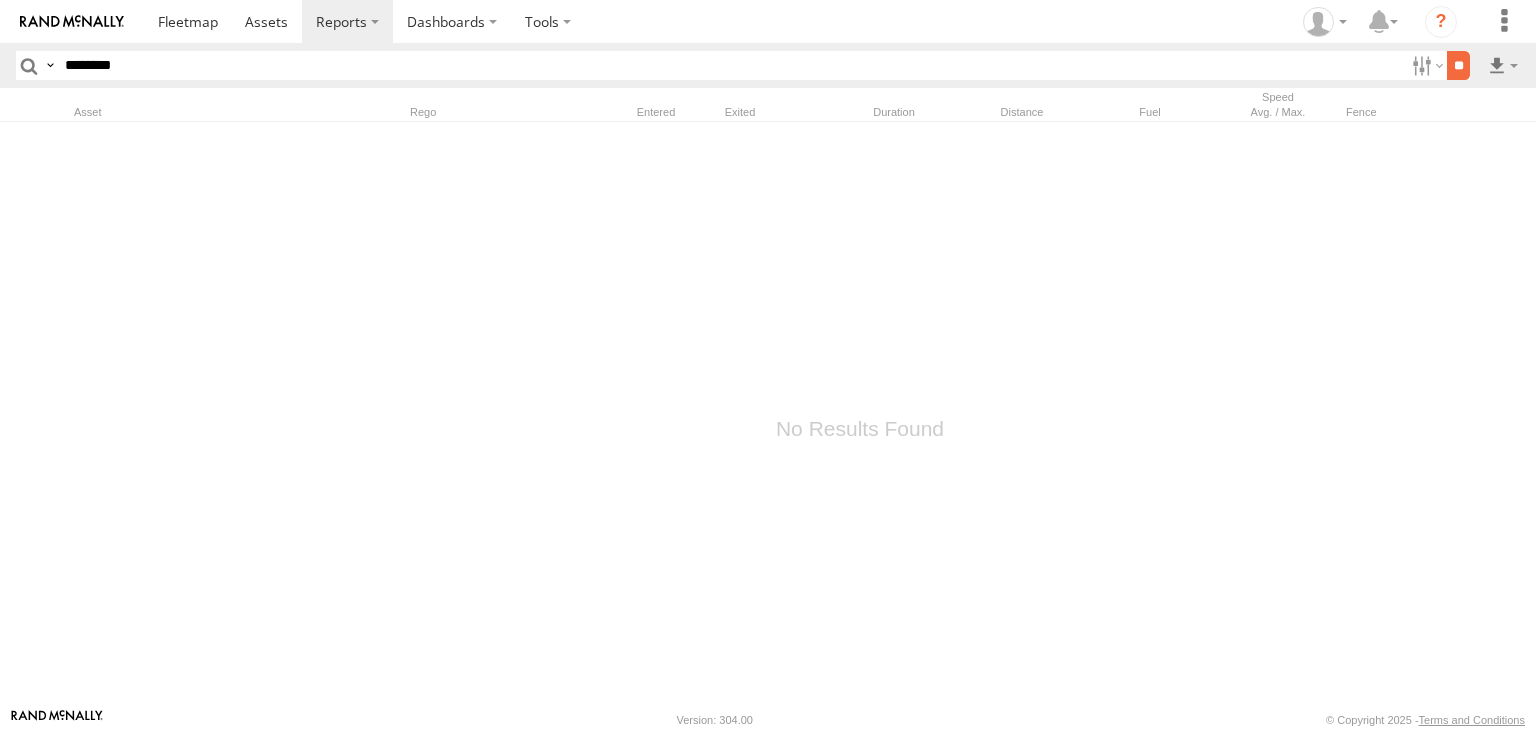 click on "**" at bounding box center [1458, 65] 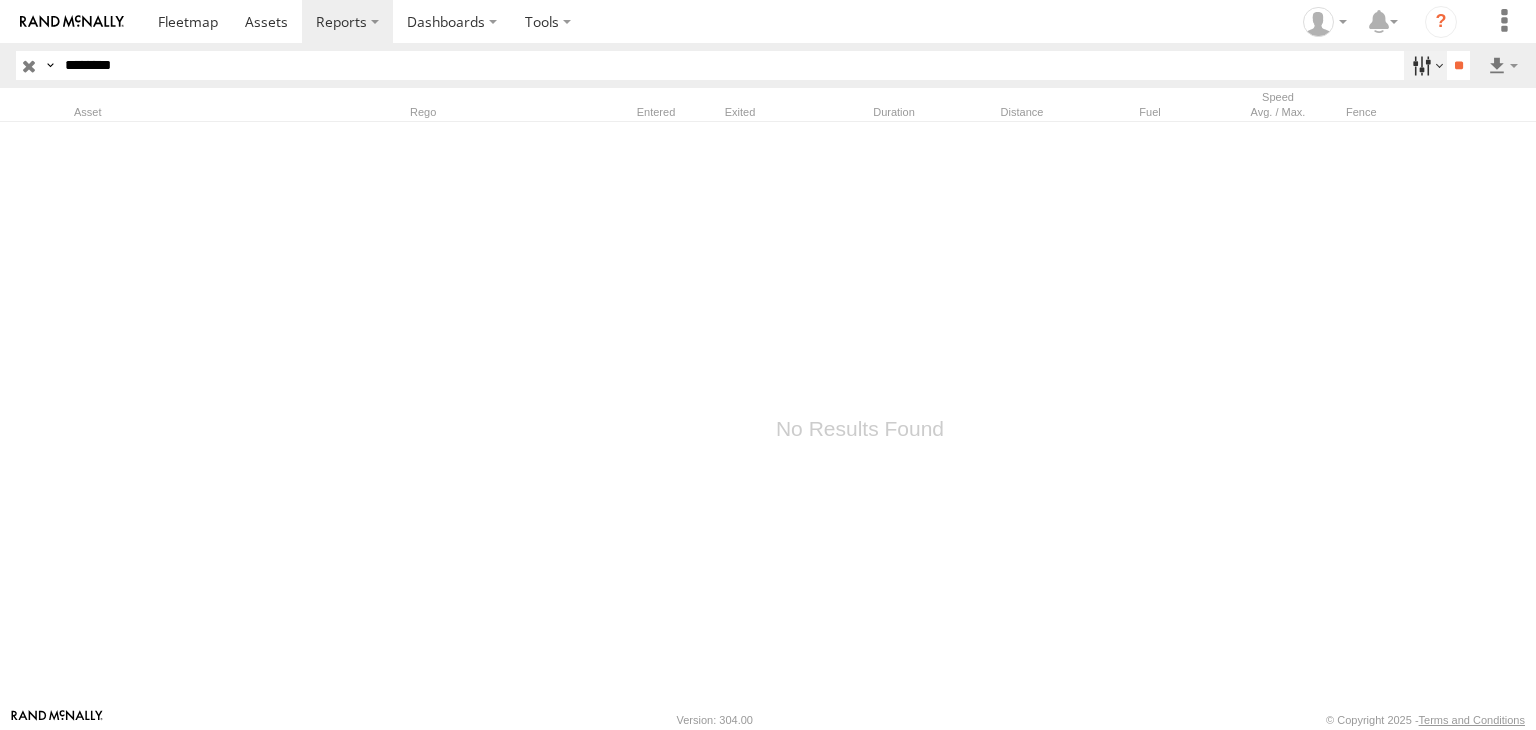 click at bounding box center (1425, 65) 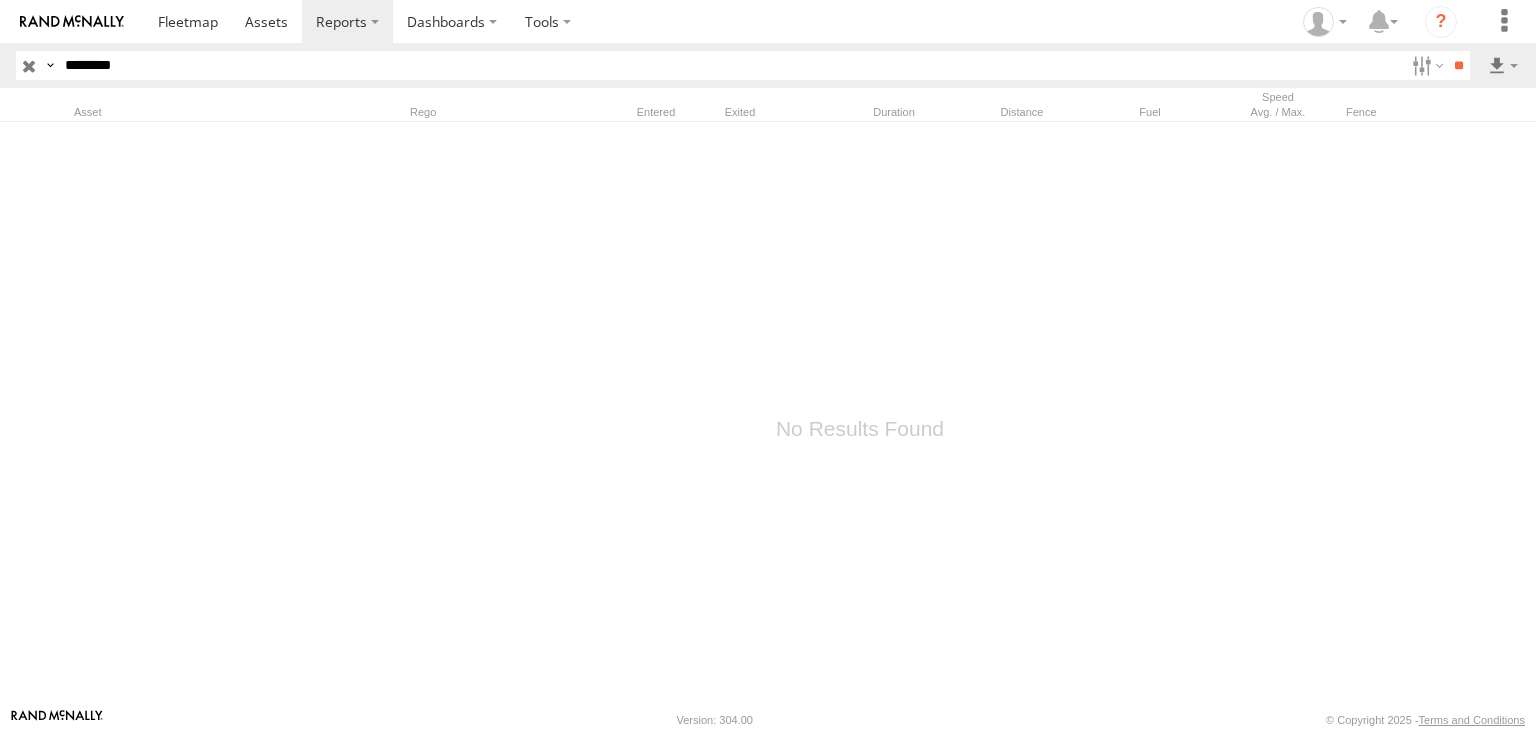 click at bounding box center [0, 0] 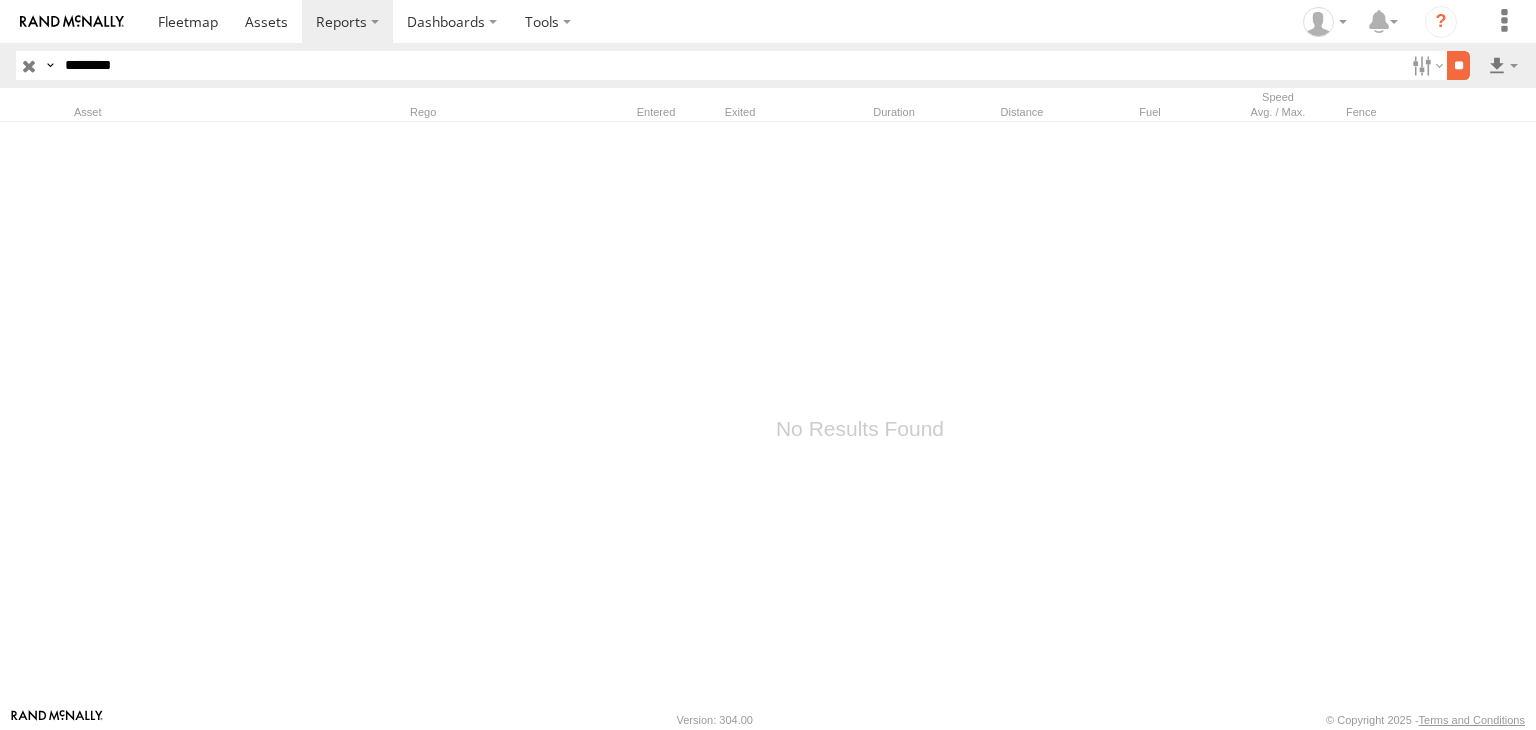 click on "**" at bounding box center [1458, 65] 